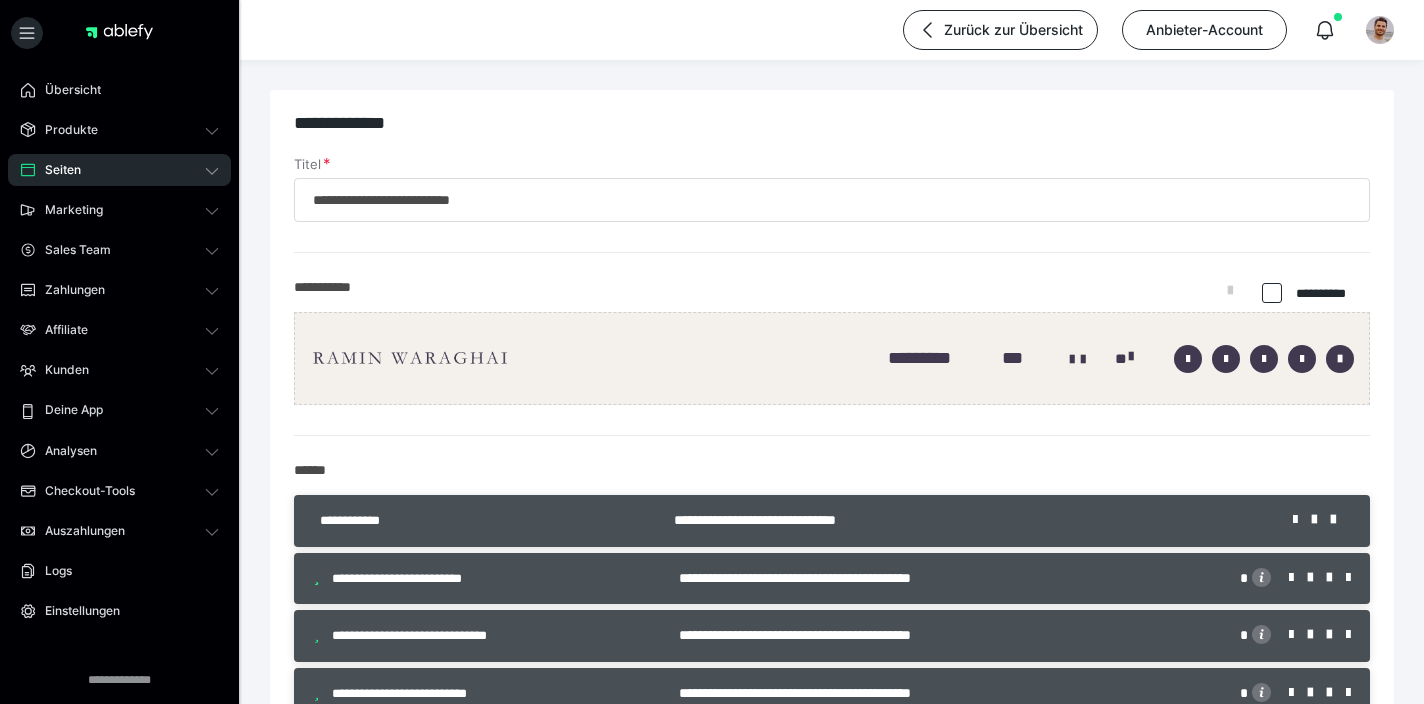 scroll, scrollTop: 5, scrollLeft: 0, axis: vertical 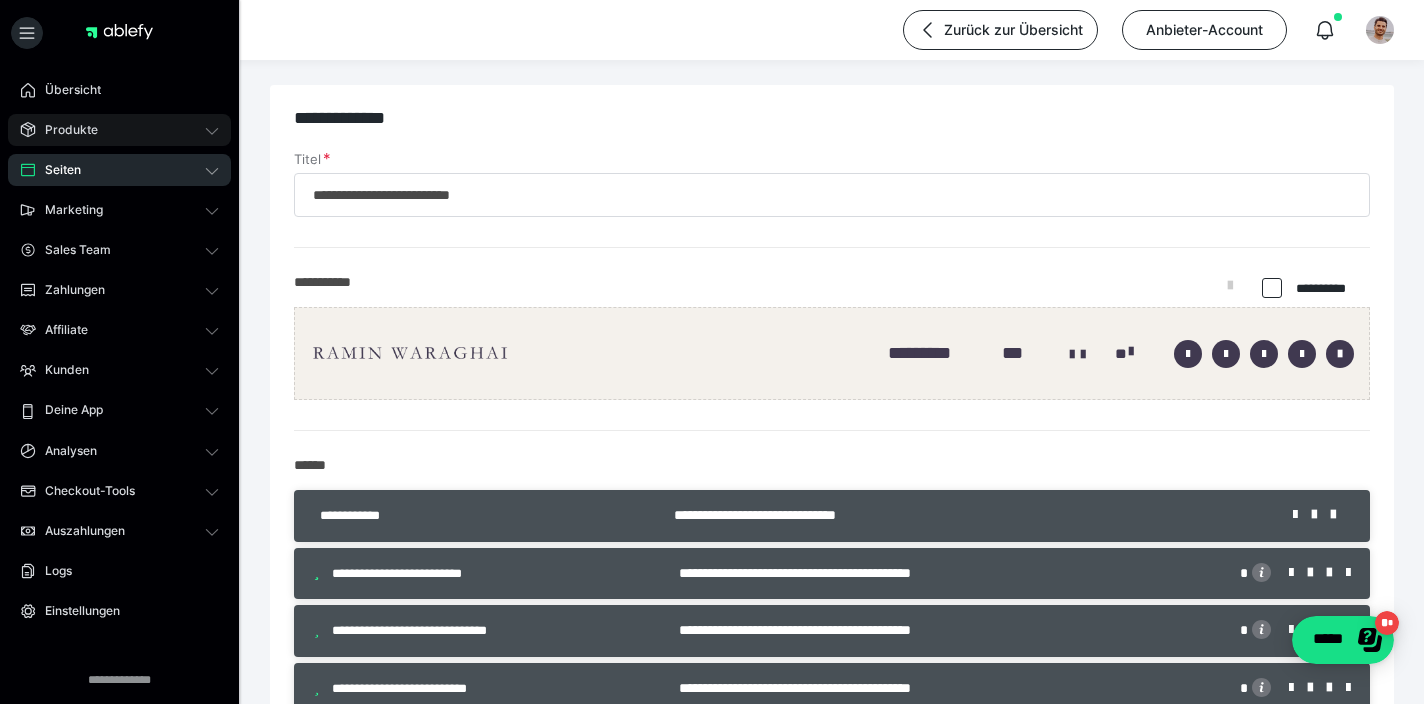 click on "Produkte" at bounding box center [119, 130] 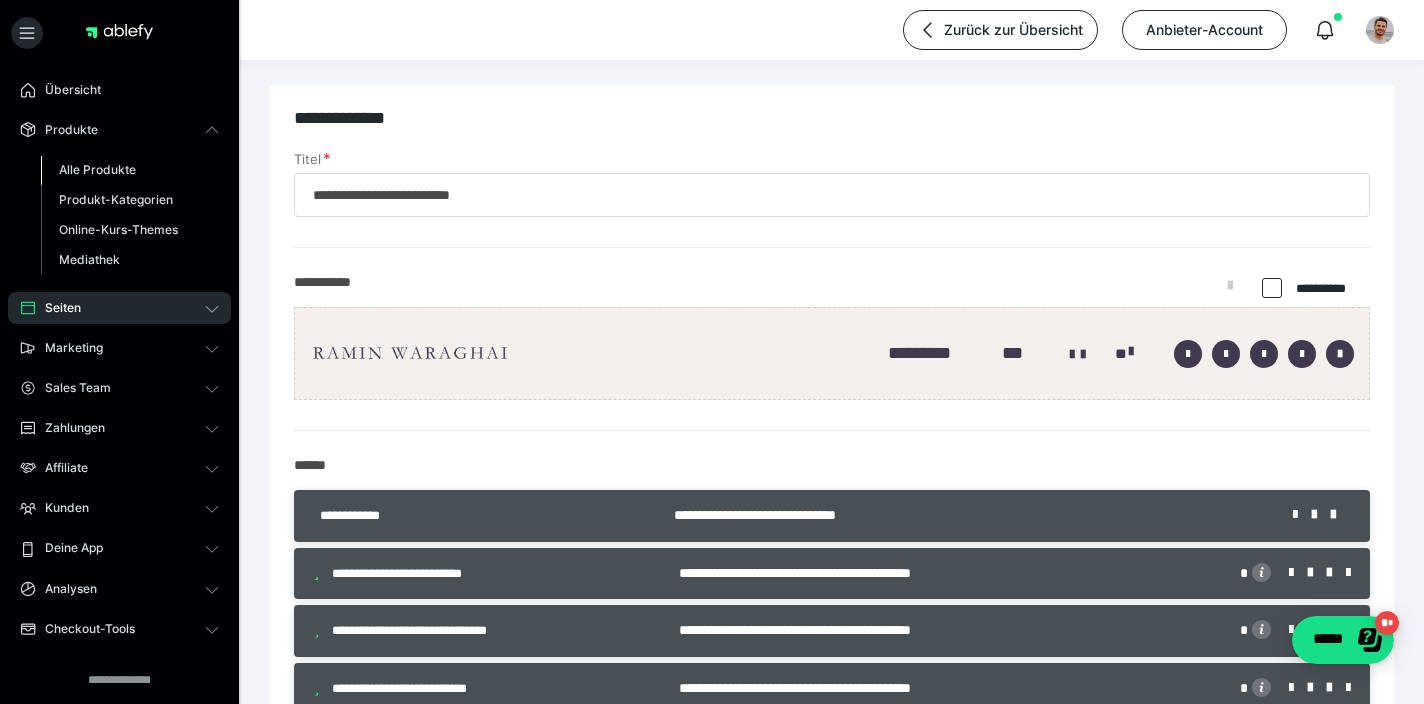 click on "Alle Produkte" at bounding box center (130, 170) 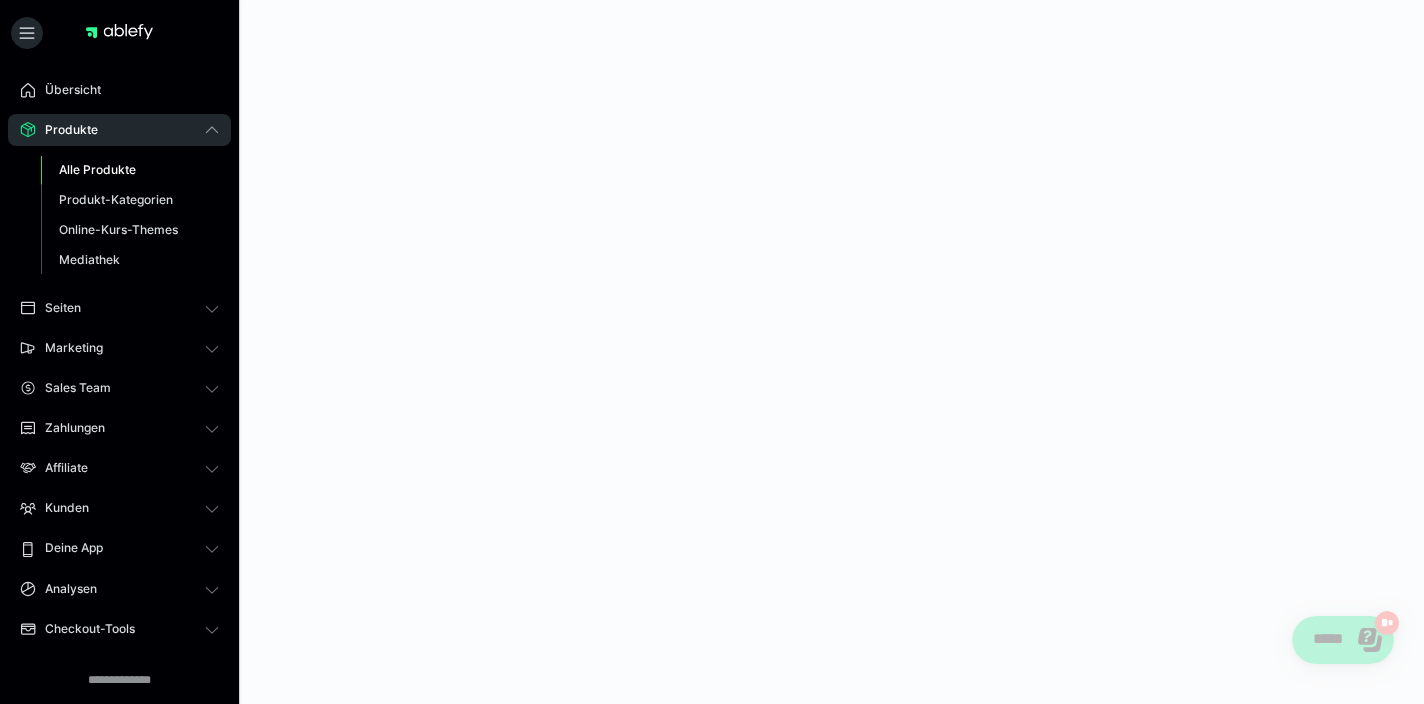scroll, scrollTop: 0, scrollLeft: 0, axis: both 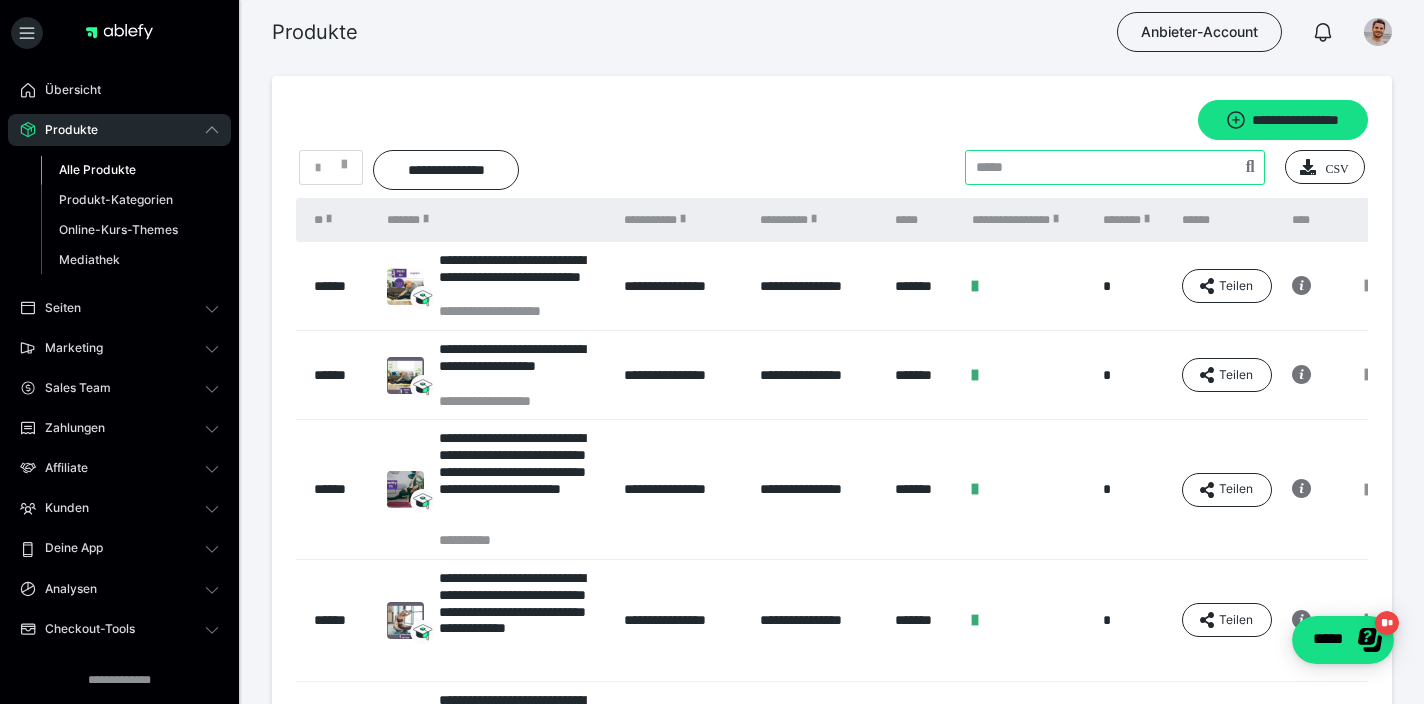 click at bounding box center (1115, 167) 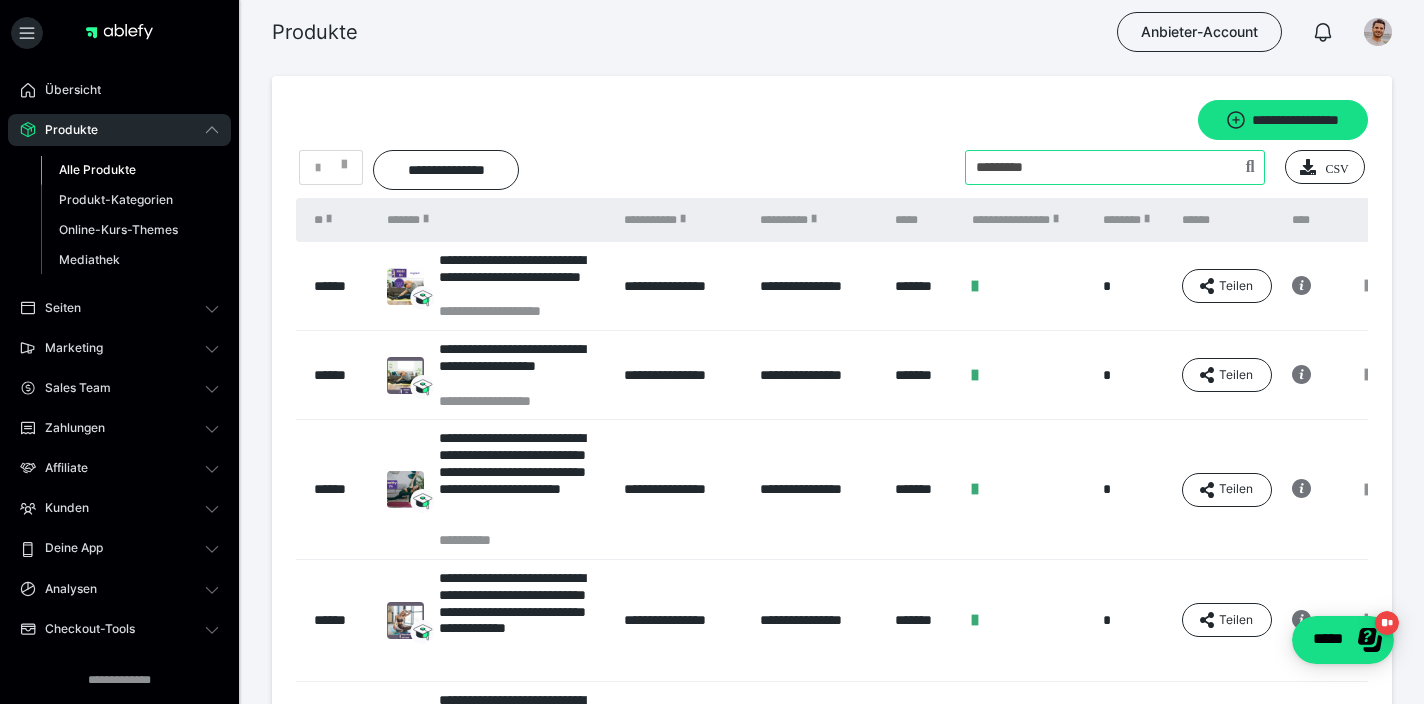click at bounding box center (1115, 167) 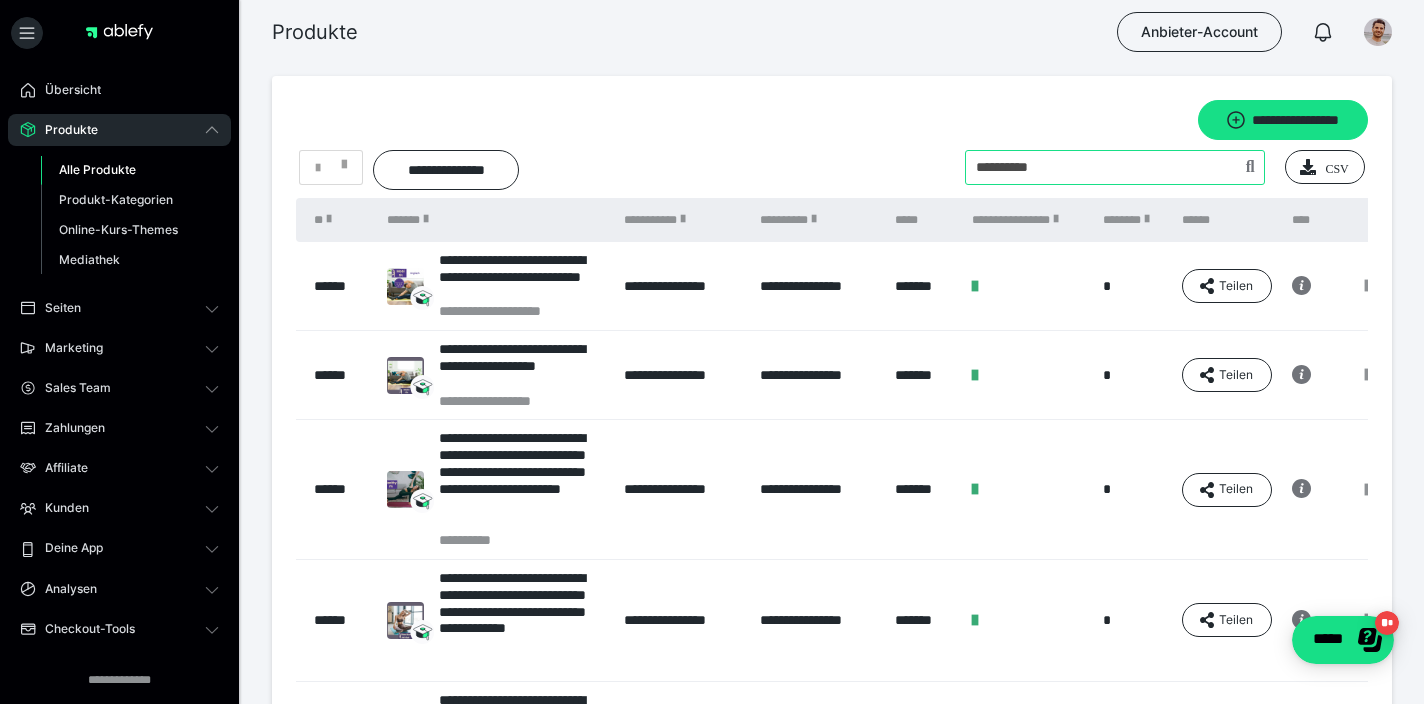 type on "**********" 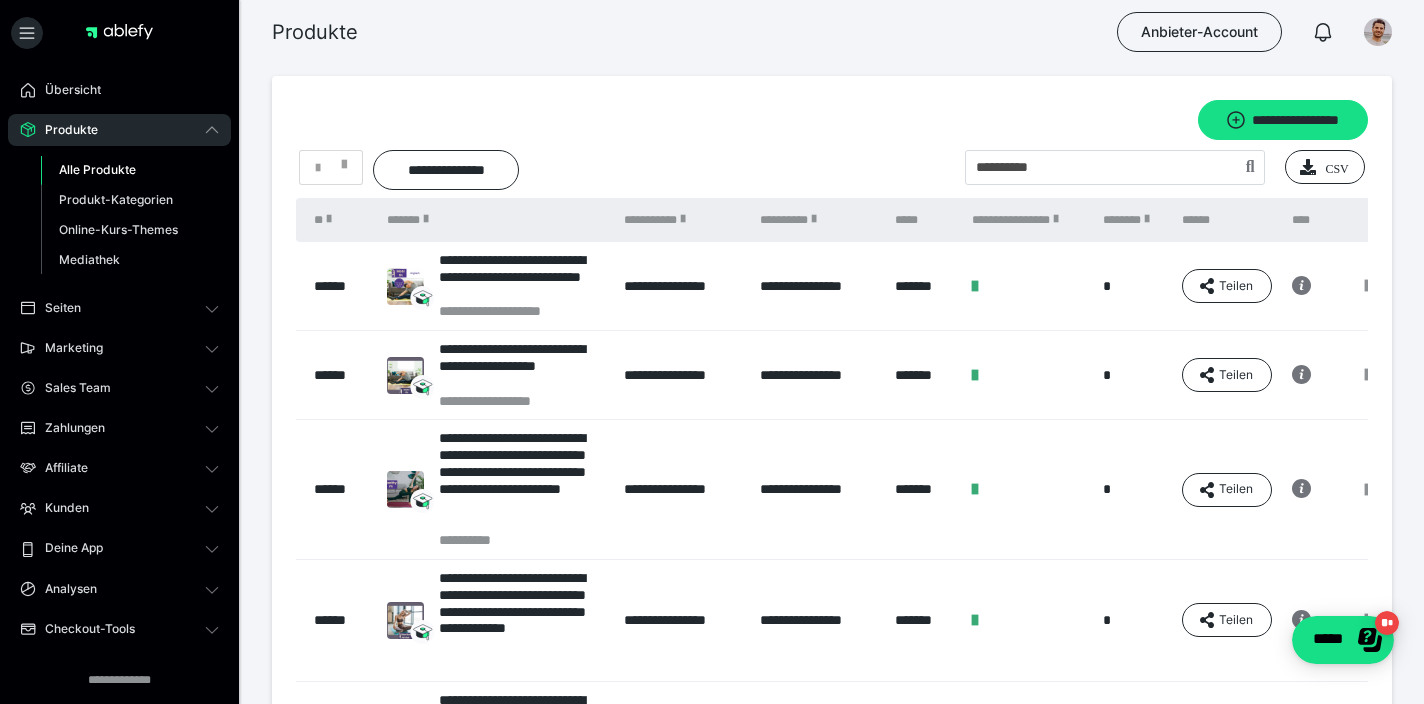 click at bounding box center [1250, 168] 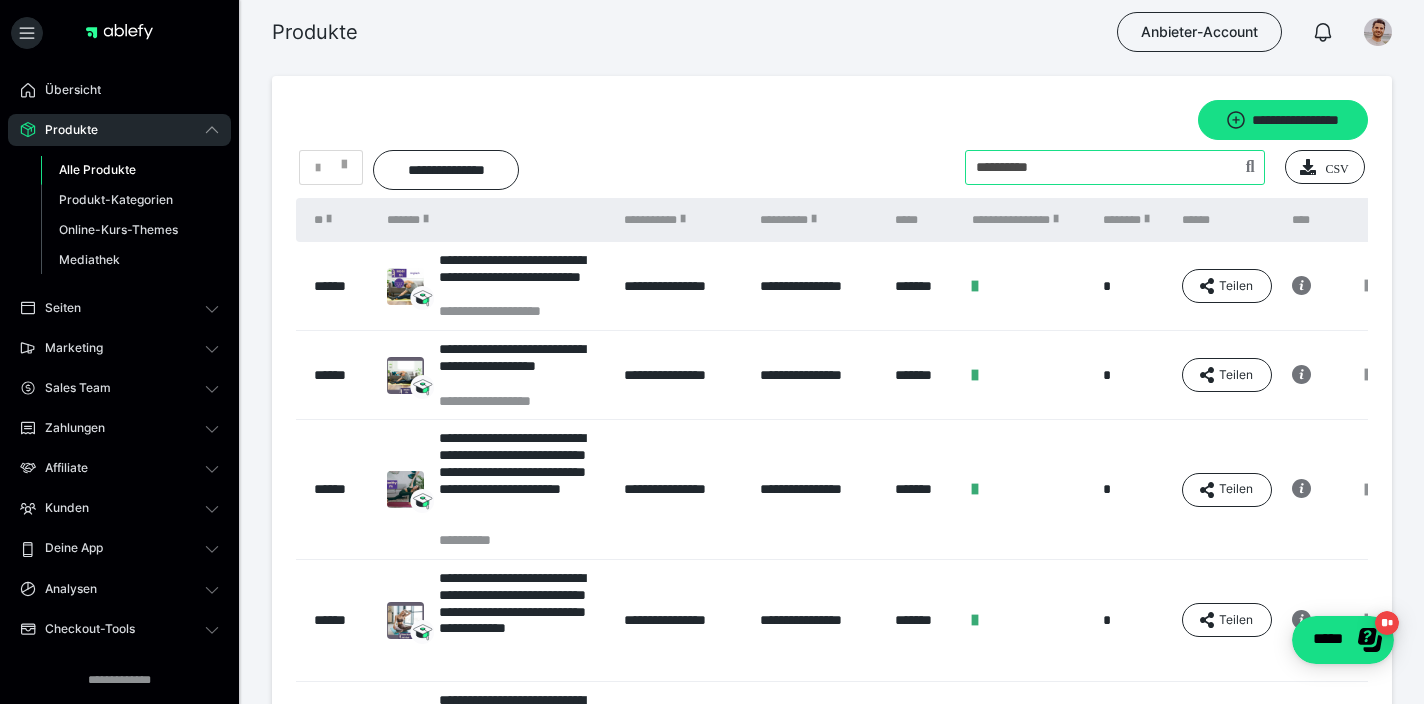 click at bounding box center [1115, 167] 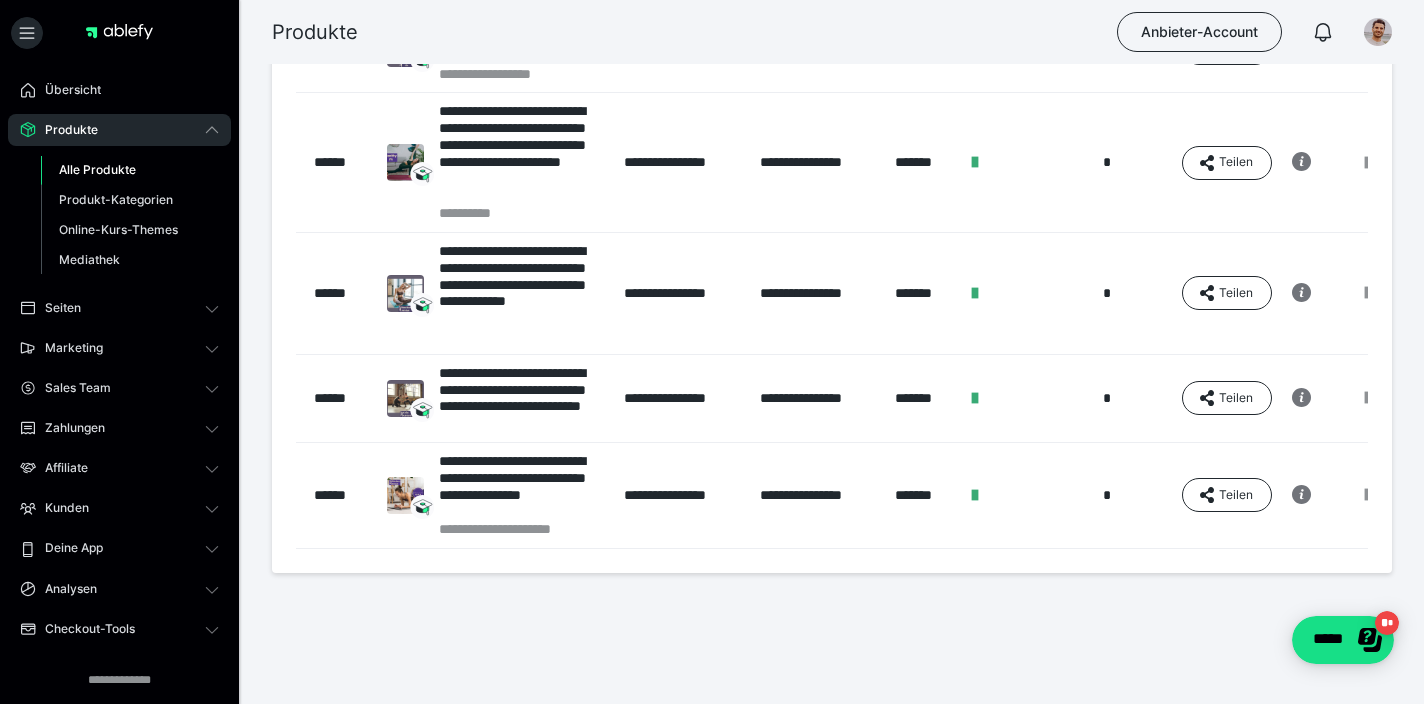 scroll, scrollTop: 0, scrollLeft: 0, axis: both 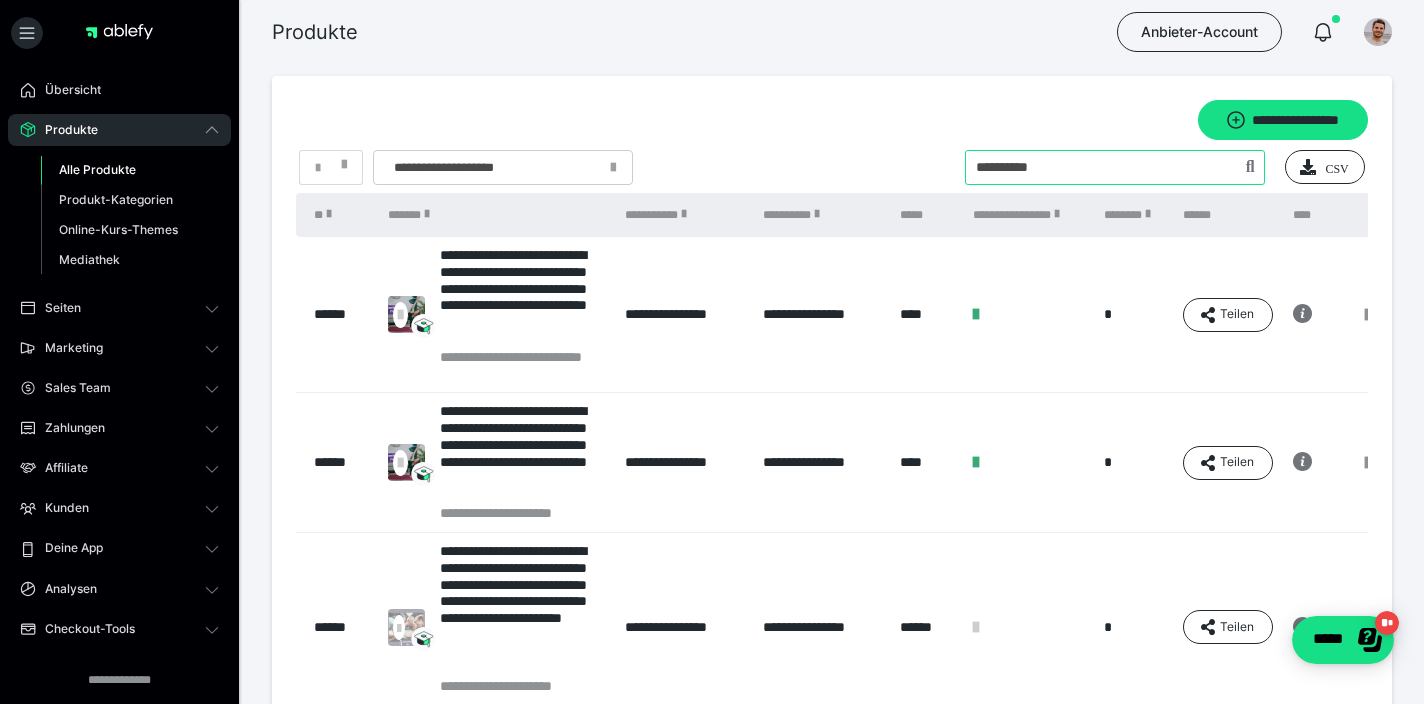 click at bounding box center [1115, 167] 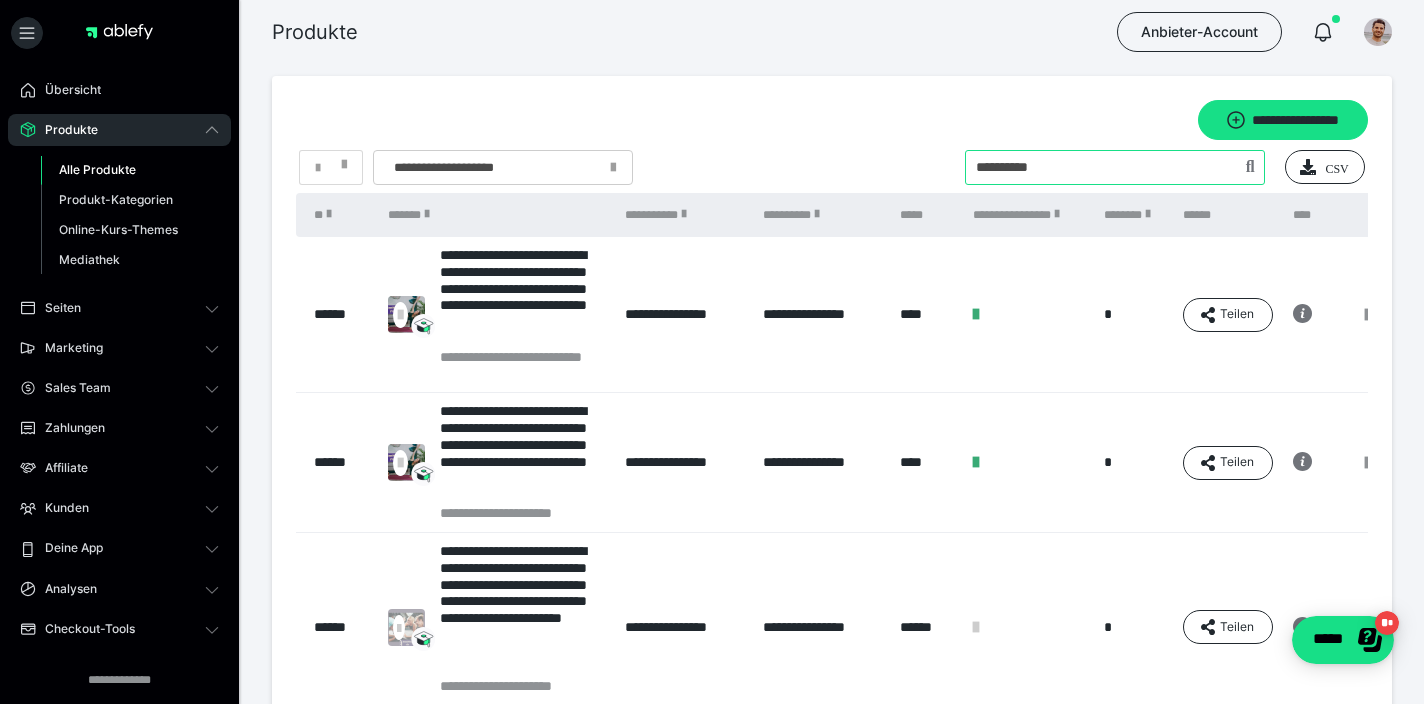 click at bounding box center (1115, 167) 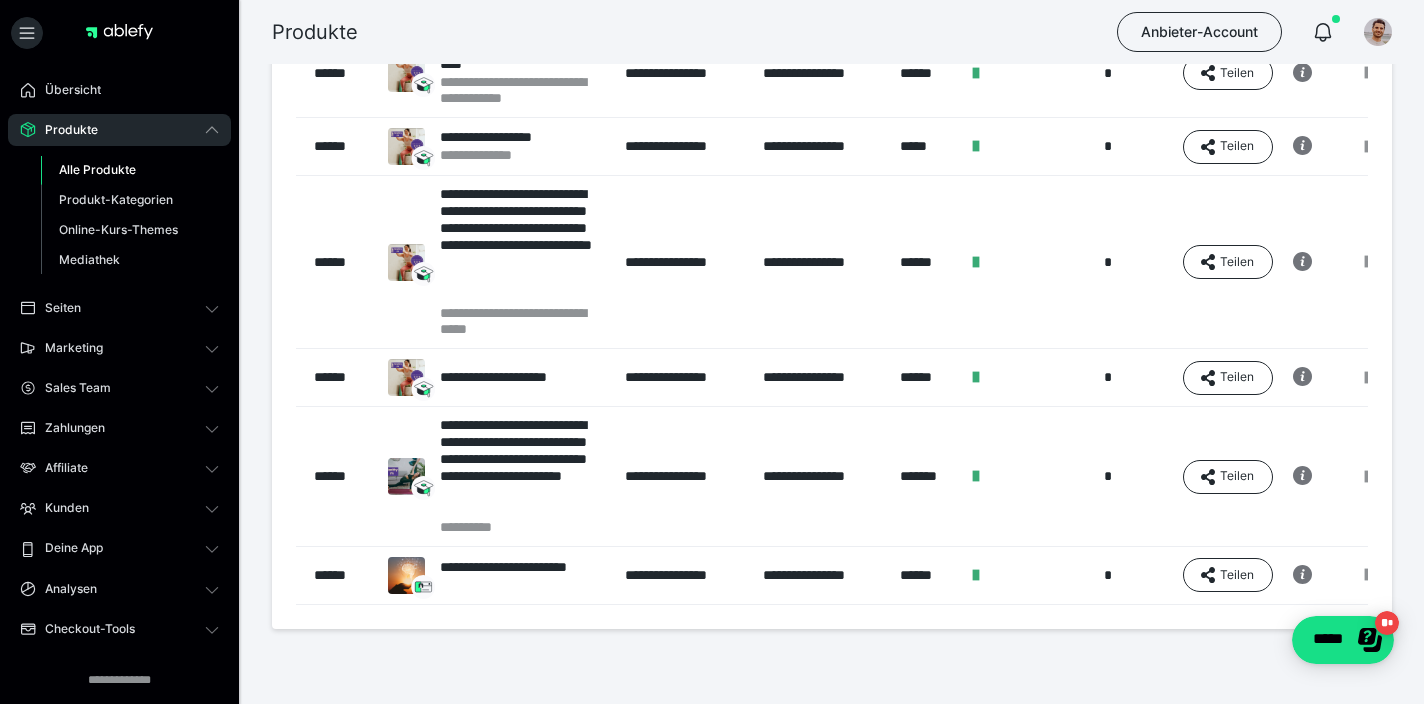 scroll, scrollTop: 743, scrollLeft: 0, axis: vertical 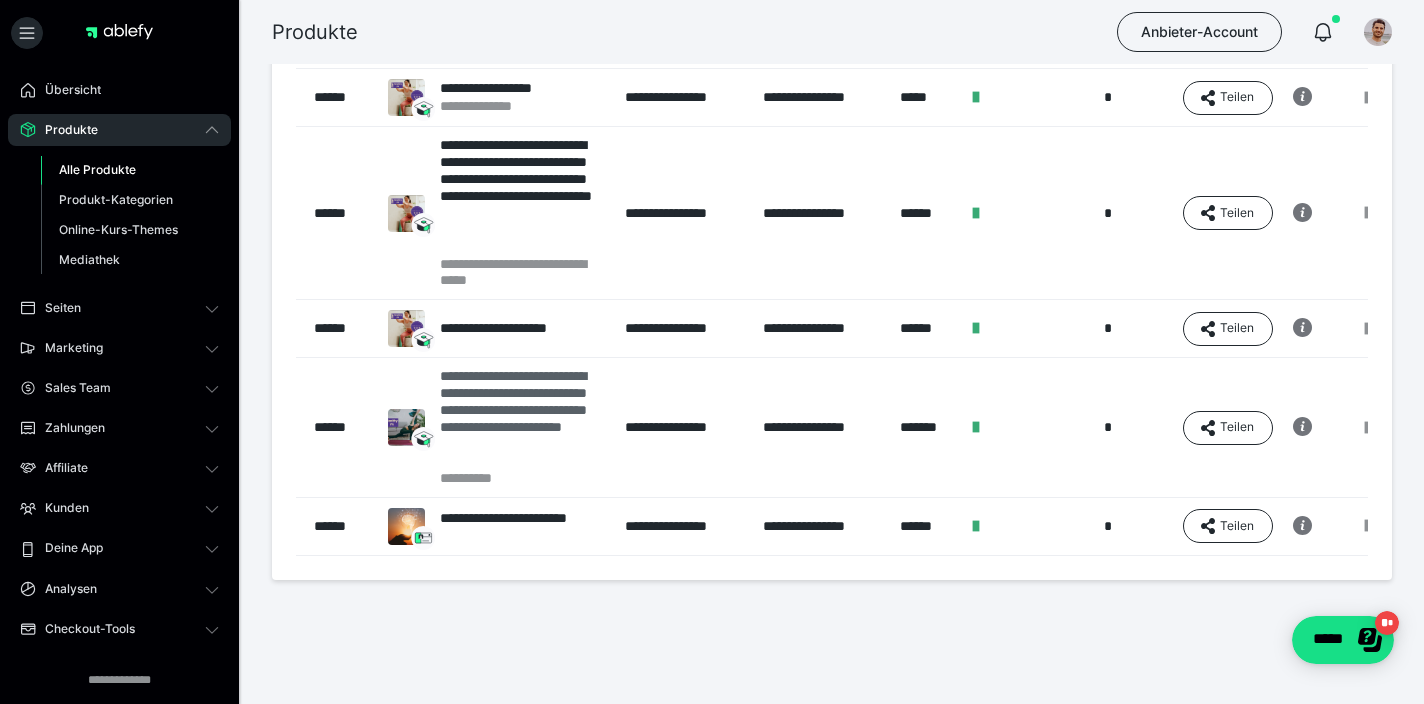 click on "**********" at bounding box center [522, 418] 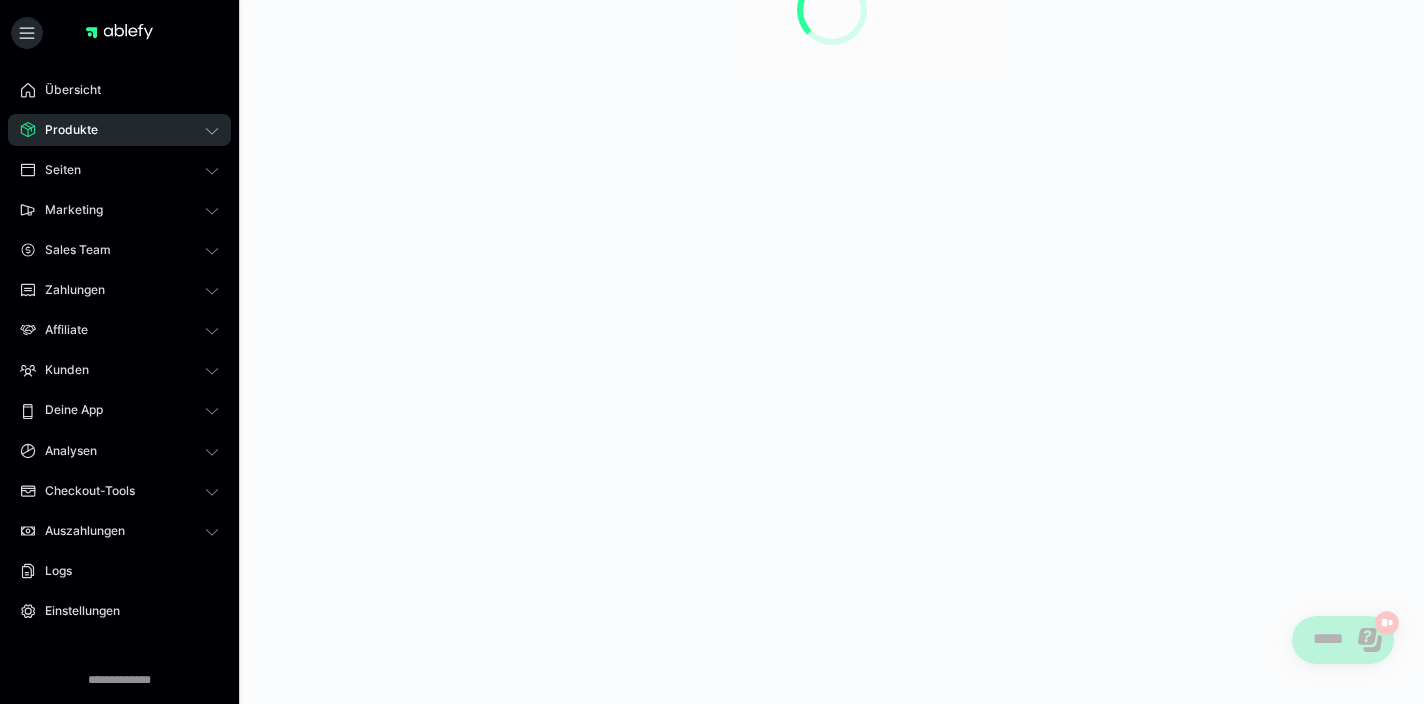 scroll, scrollTop: 0, scrollLeft: 0, axis: both 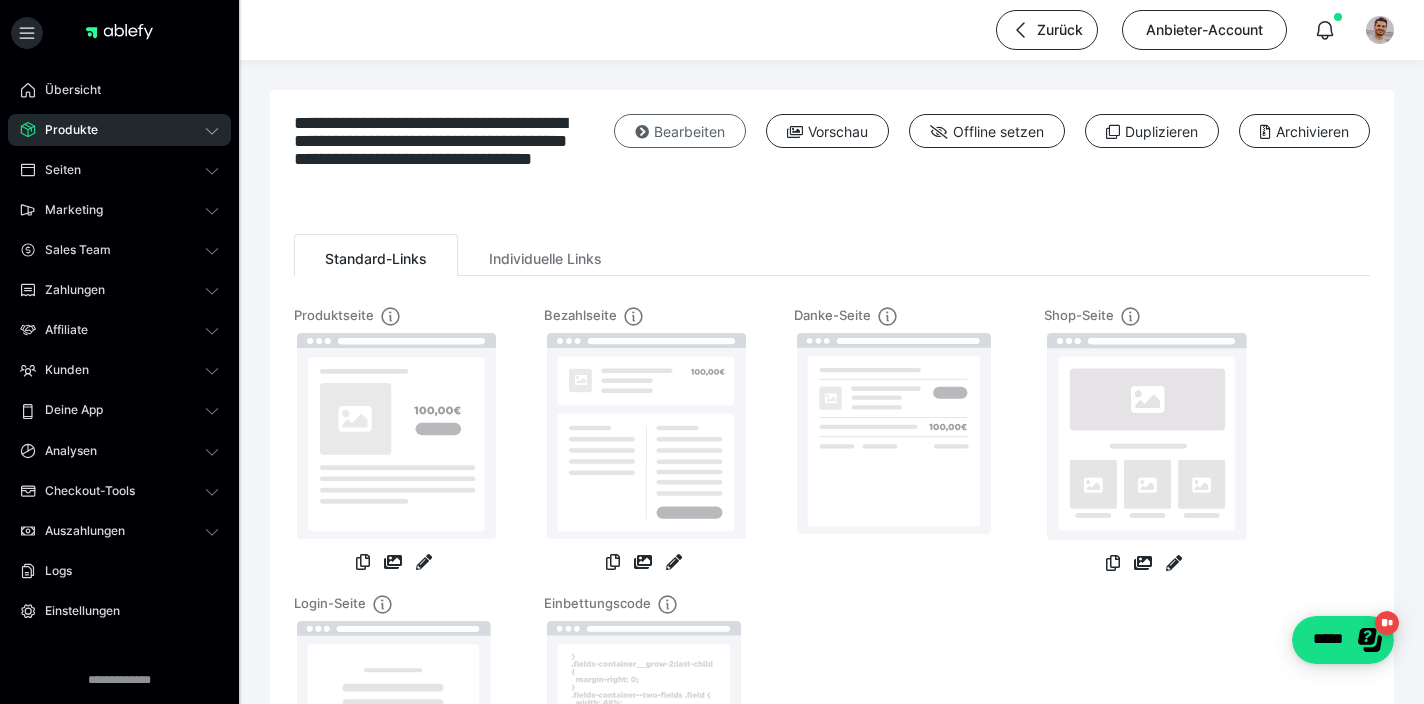 click on "Bearbeiten" at bounding box center (680, 131) 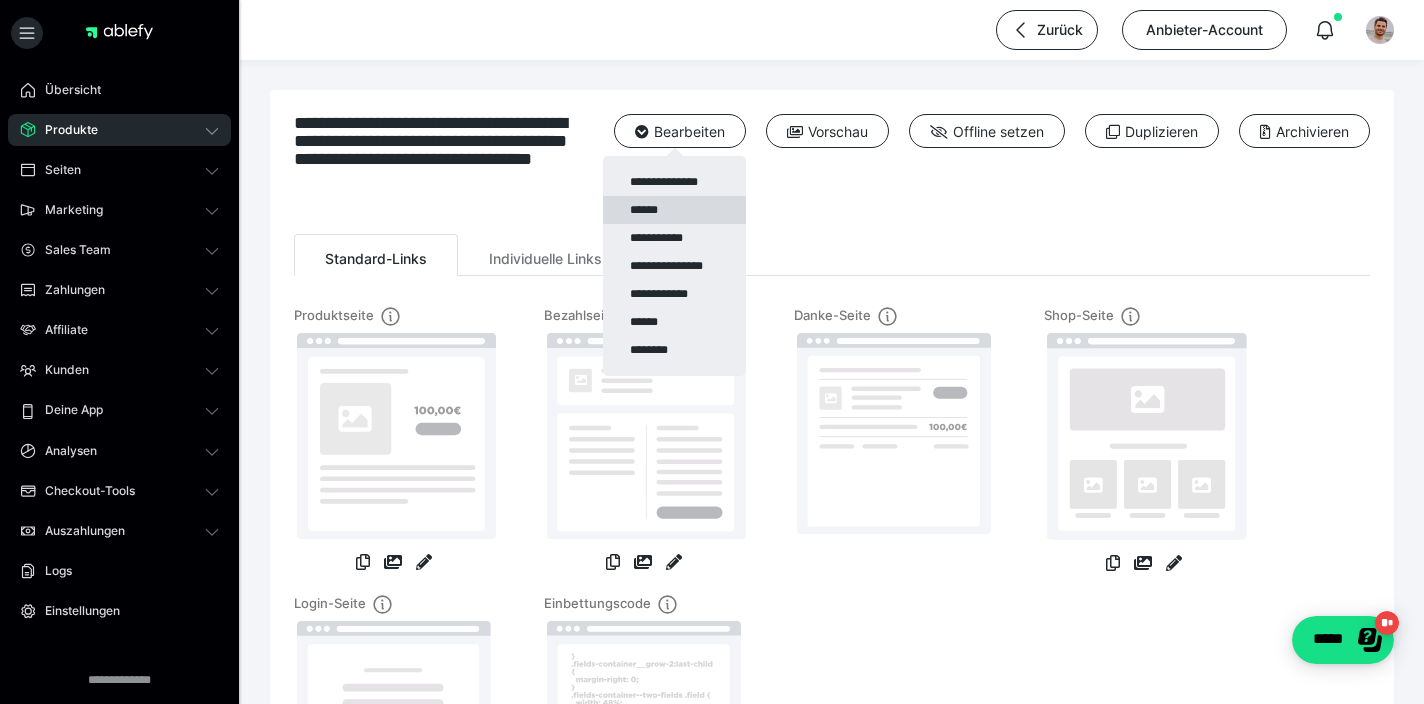 click on "******" at bounding box center (674, 210) 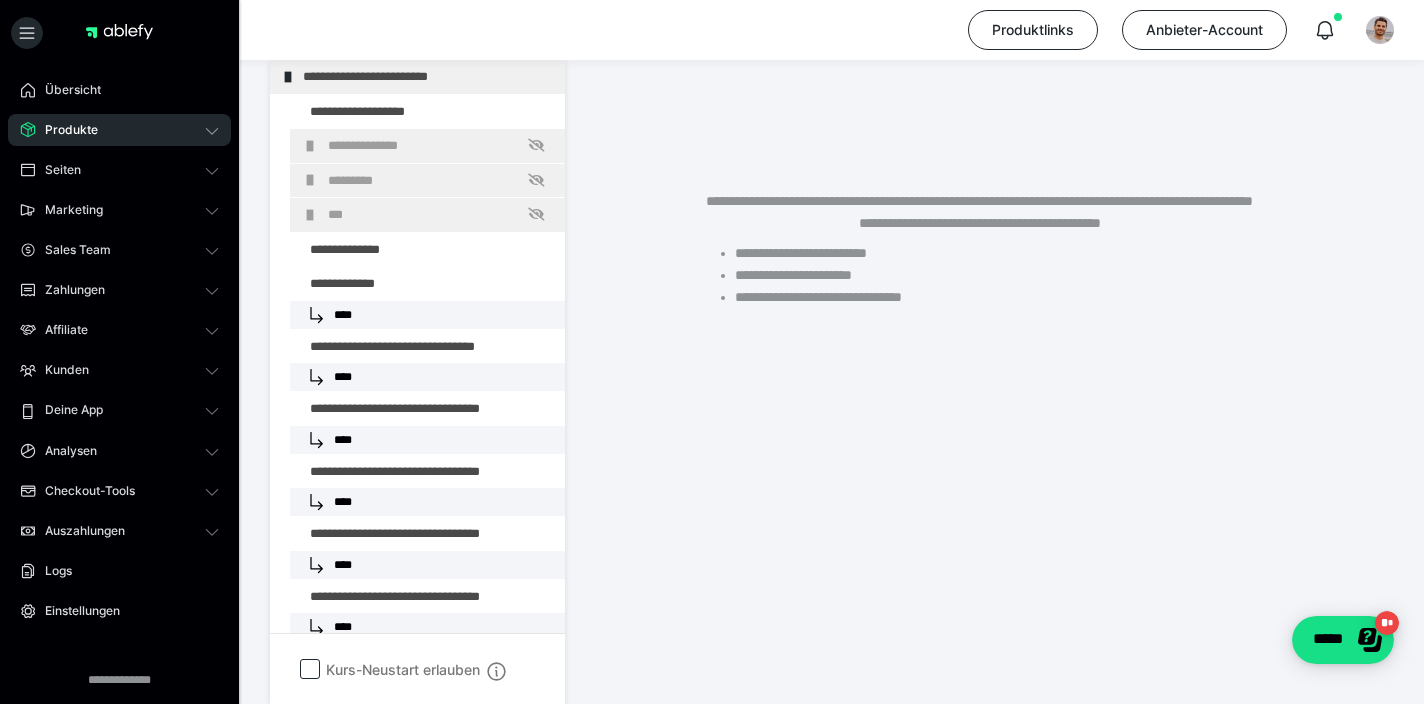 scroll, scrollTop: 0, scrollLeft: 0, axis: both 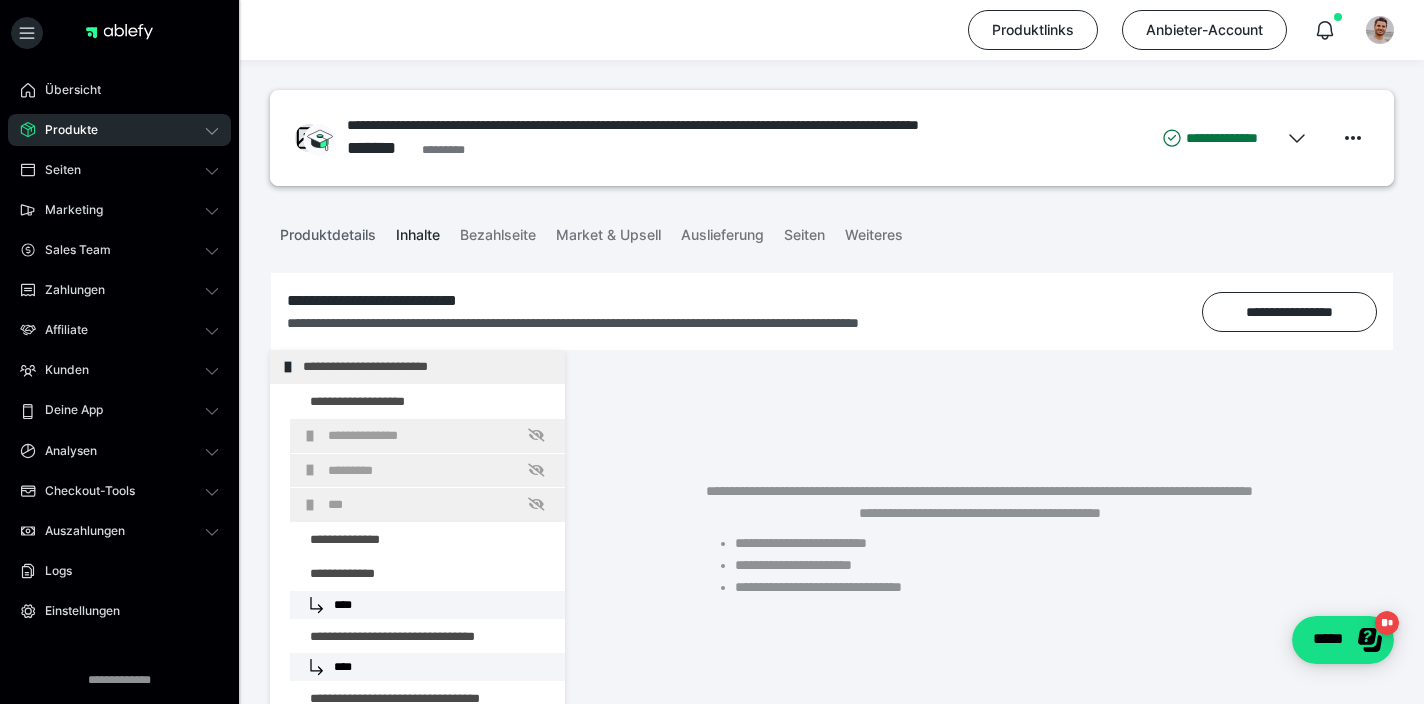 click on "Produktdetails" at bounding box center [328, 231] 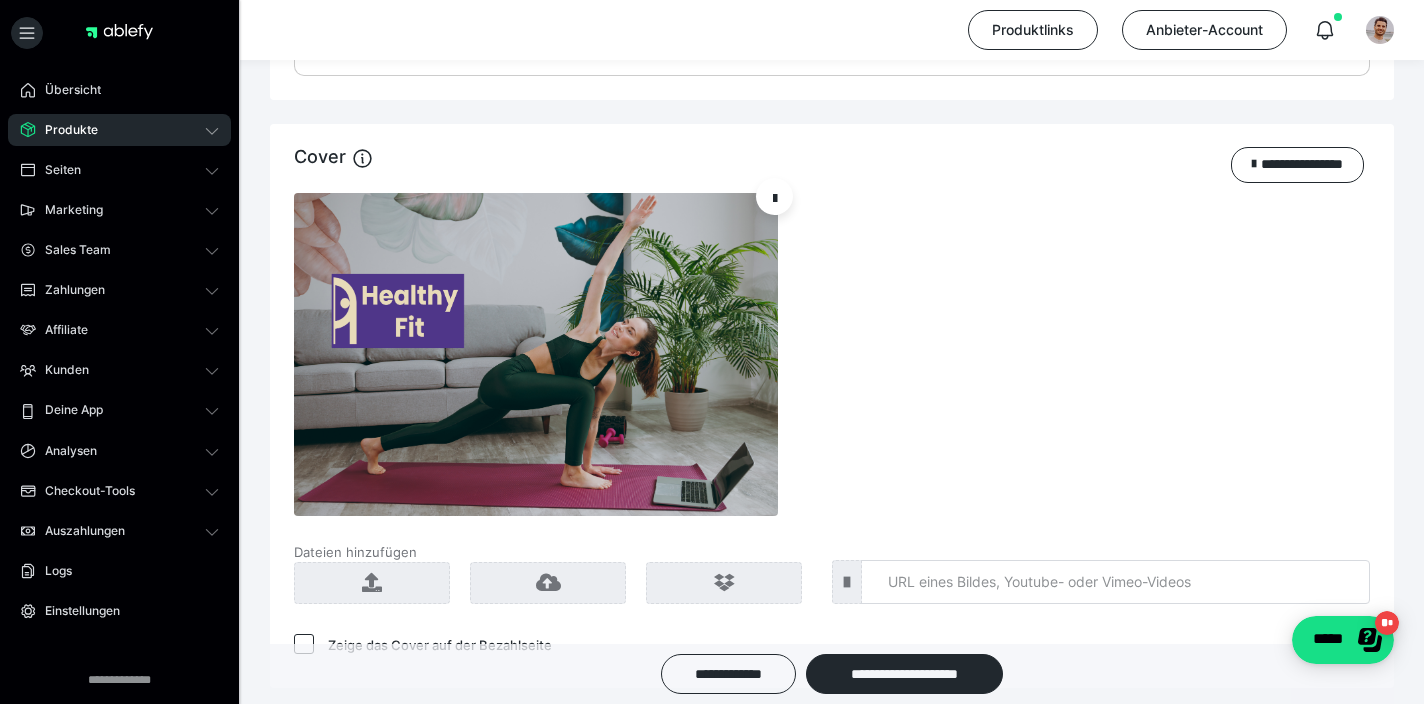scroll, scrollTop: 1454, scrollLeft: 0, axis: vertical 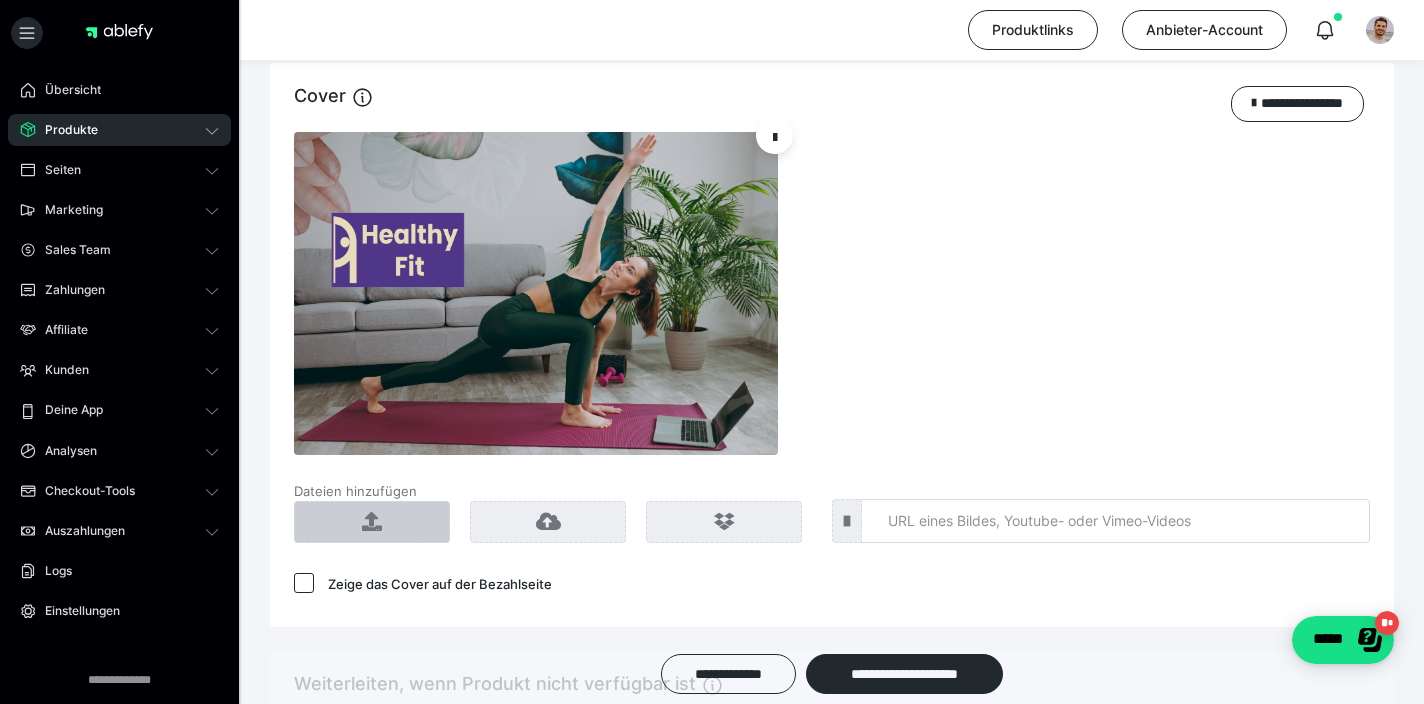 click at bounding box center [372, 522] 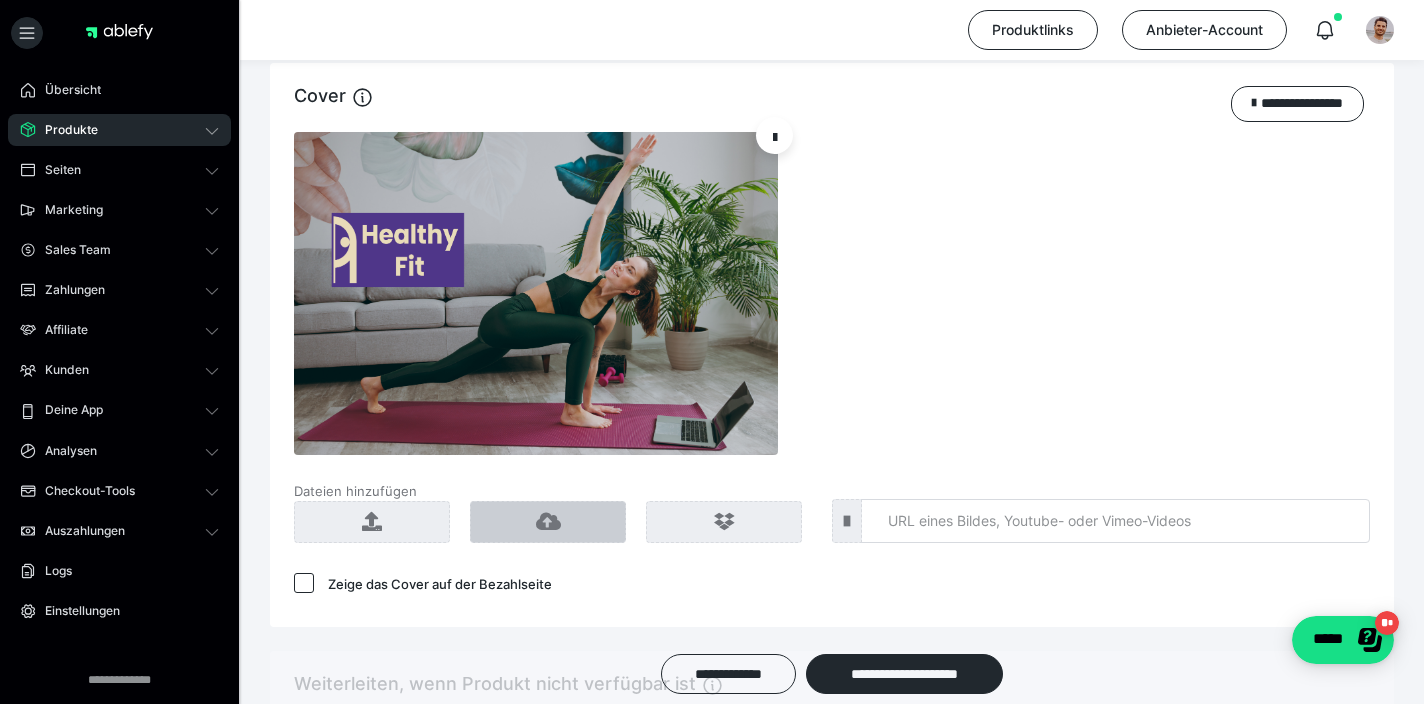 click at bounding box center [548, 522] 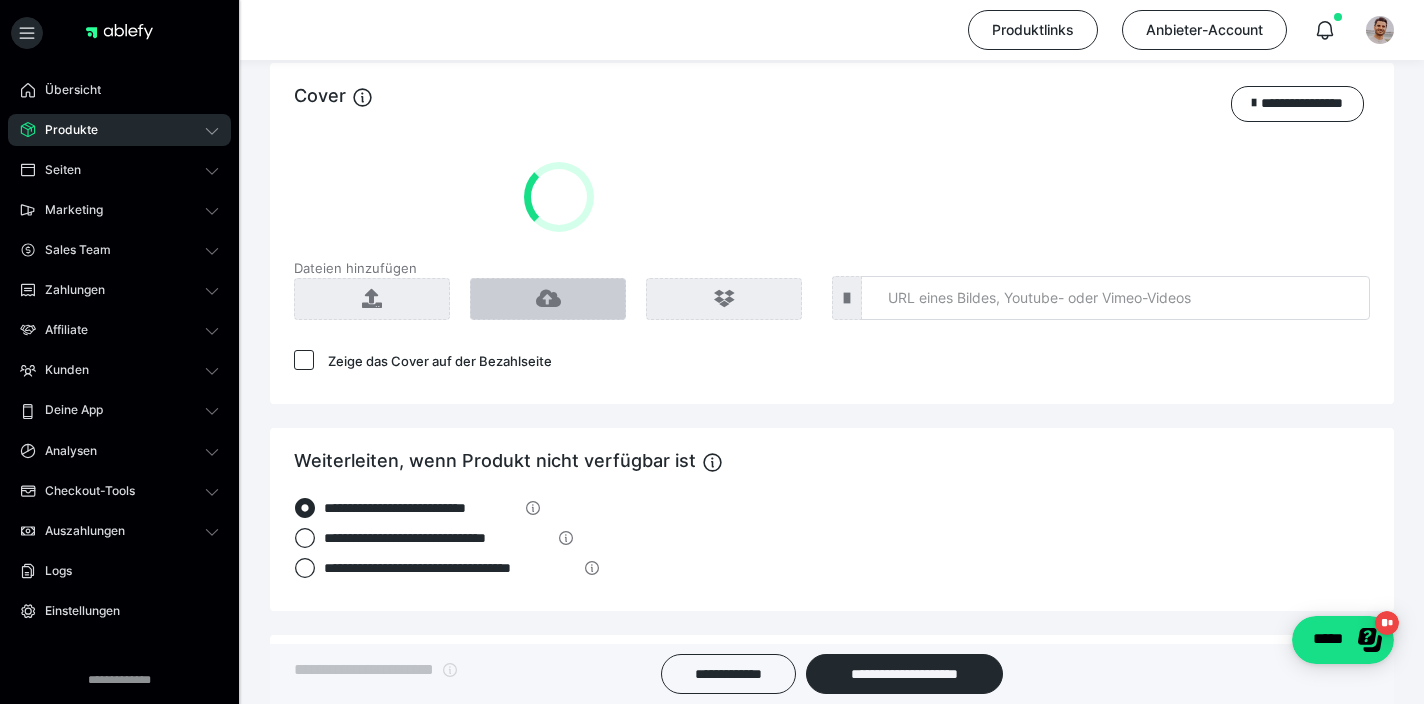 scroll, scrollTop: 0, scrollLeft: 0, axis: both 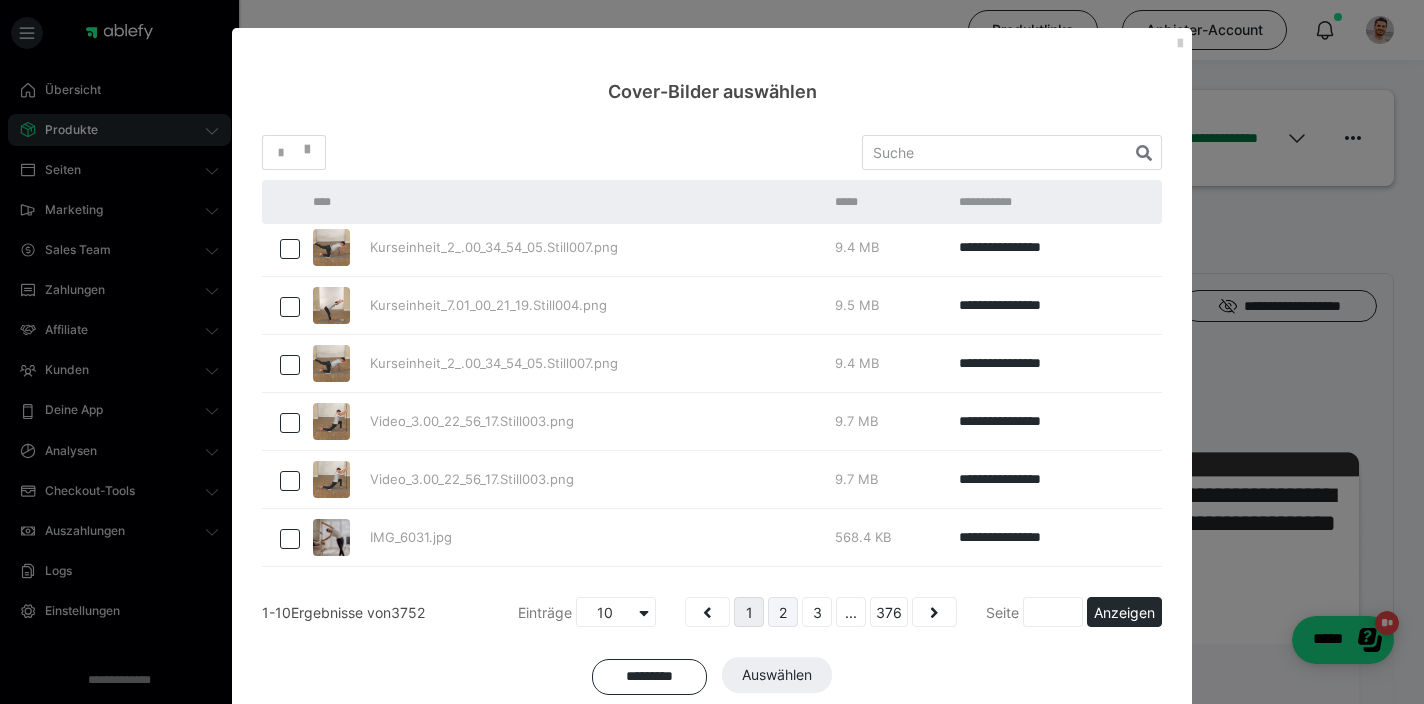 click on "2" at bounding box center (783, 612) 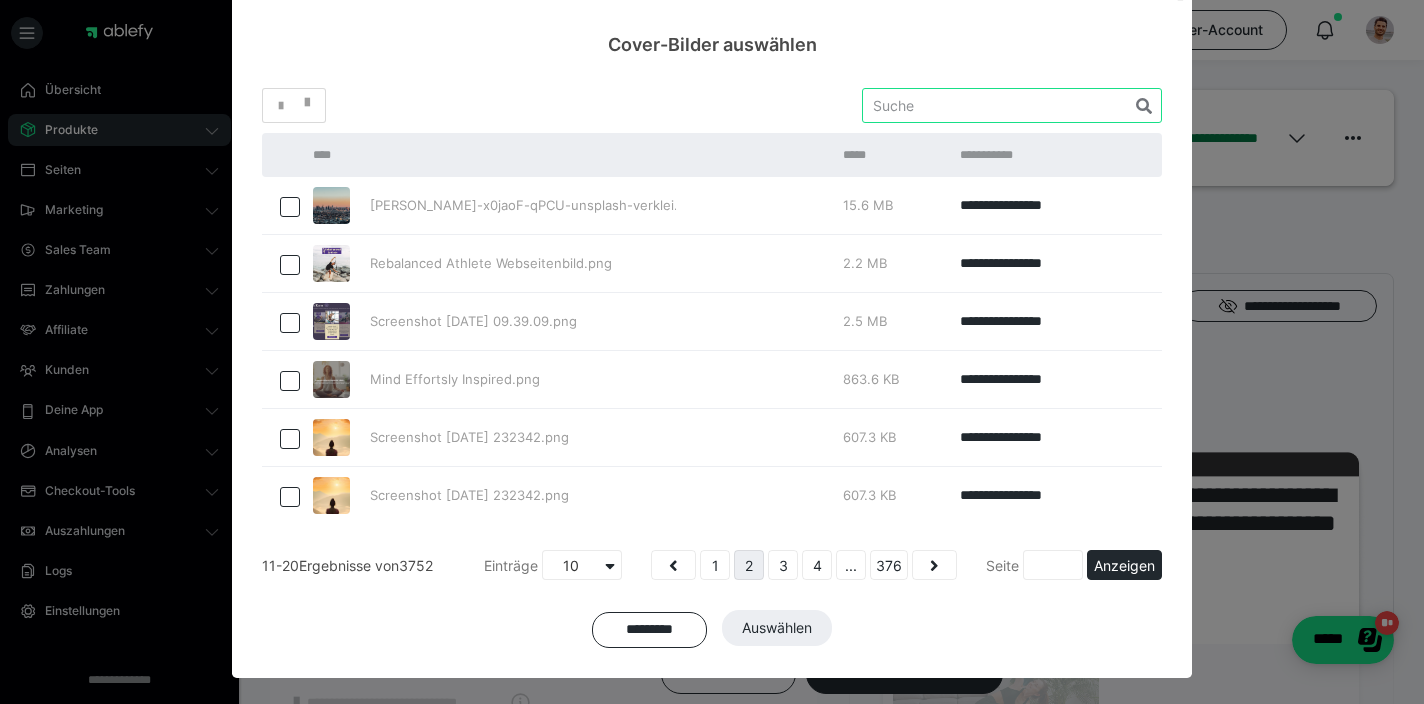 click at bounding box center (1012, 105) 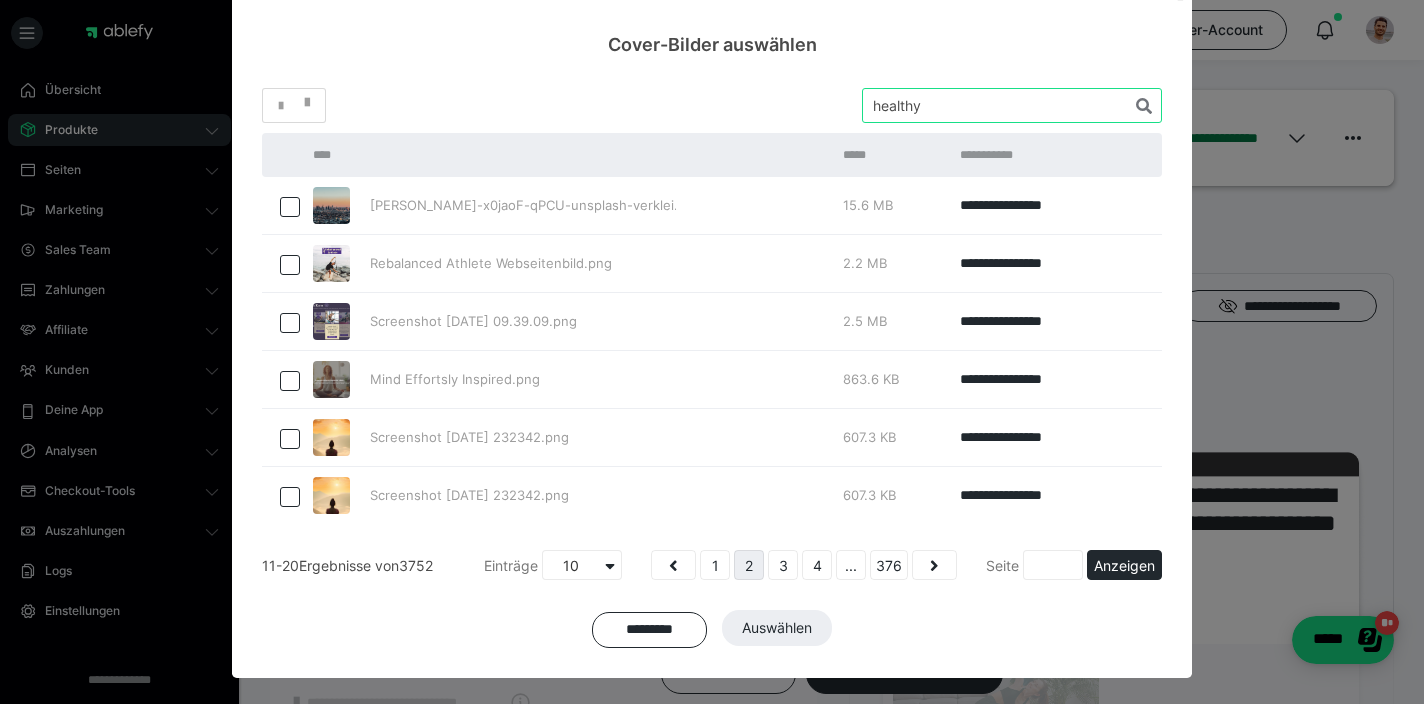 type on "healthy" 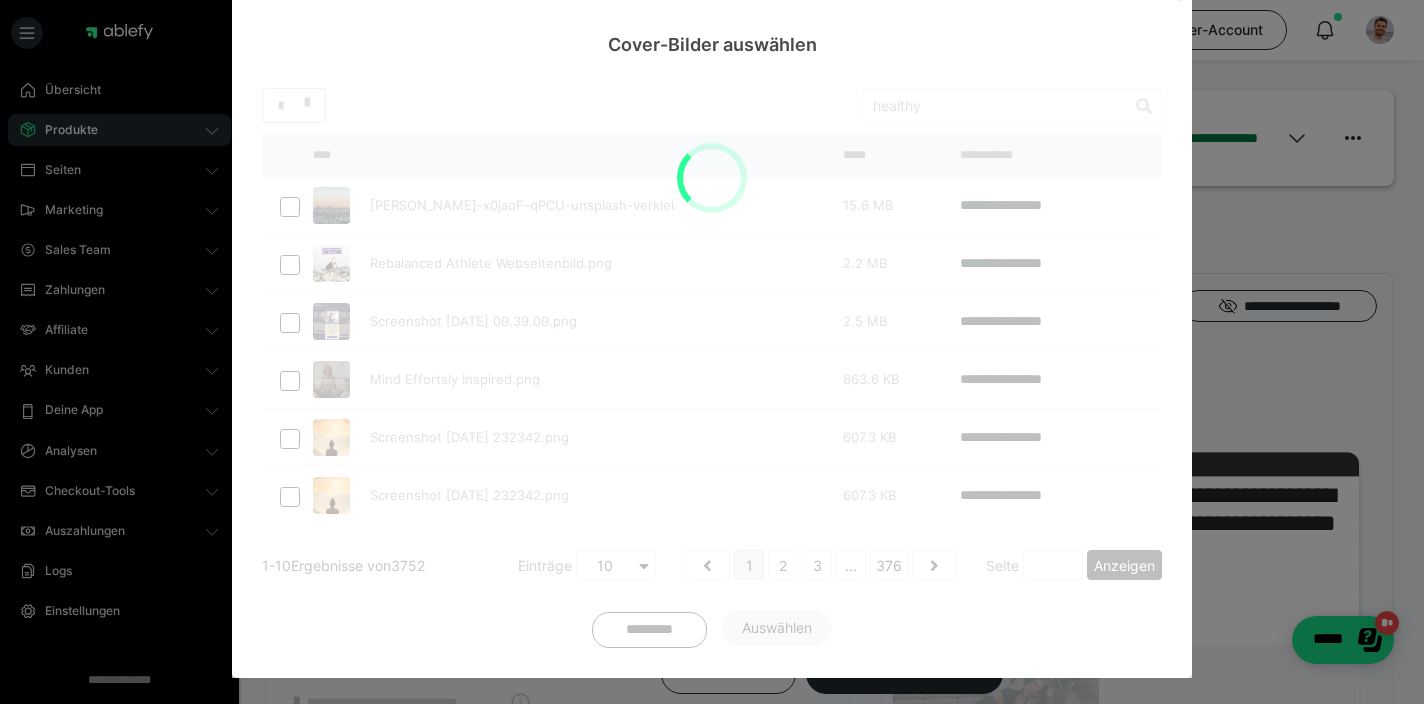 scroll, scrollTop: 2, scrollLeft: 0, axis: vertical 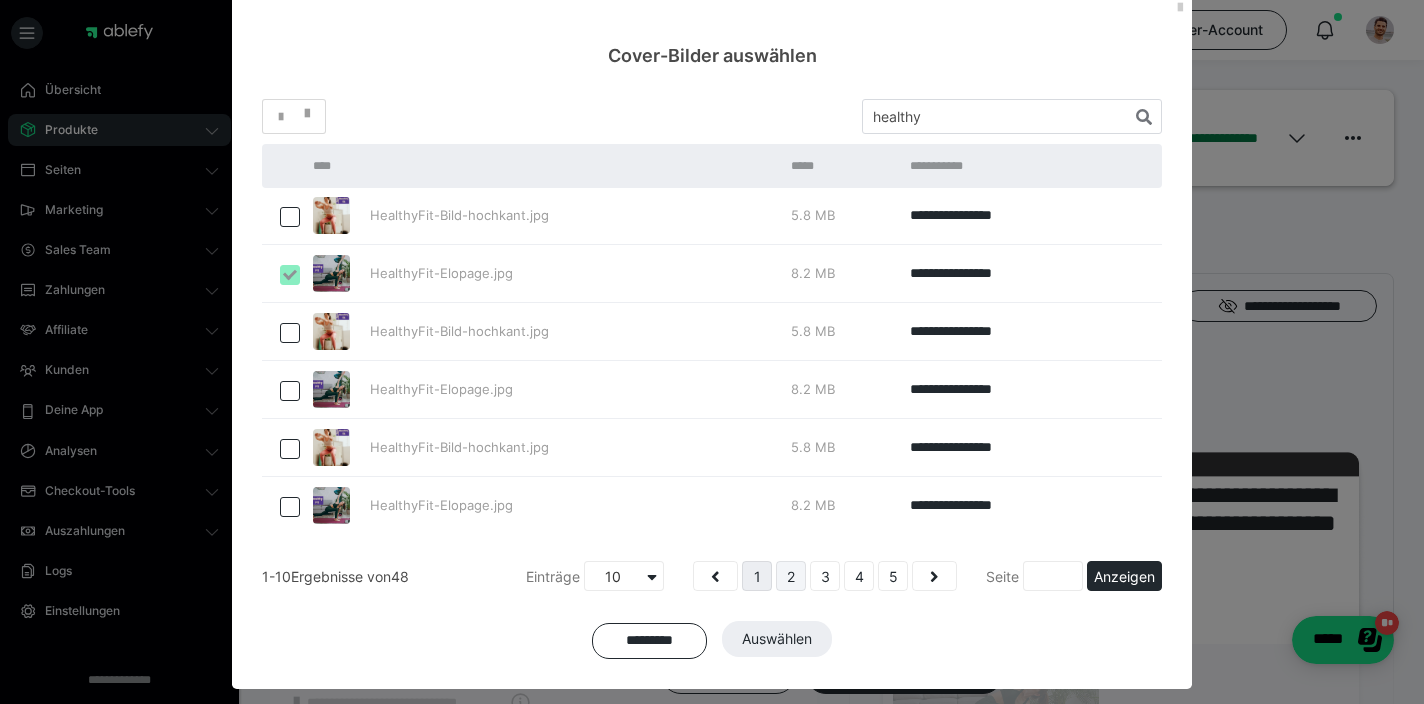 click on "2" at bounding box center (791, 576) 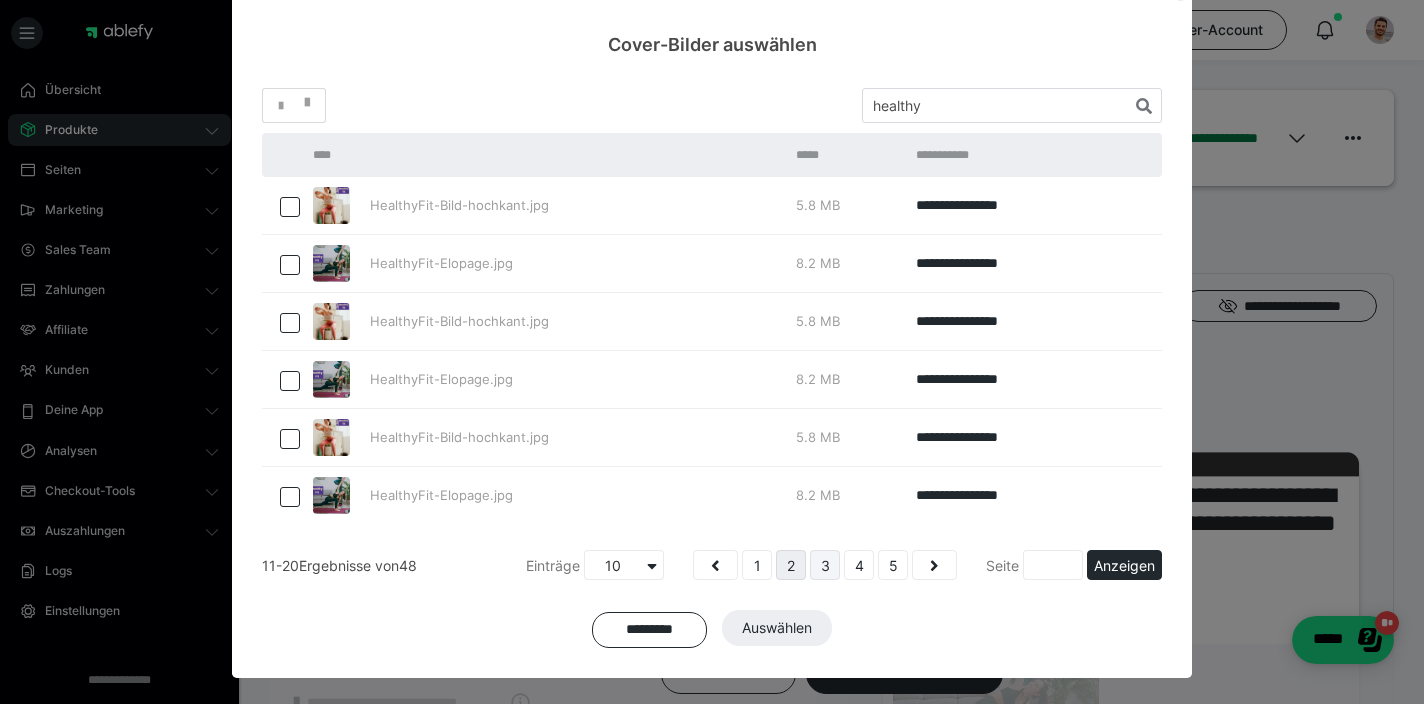 click on "3" at bounding box center [825, 565] 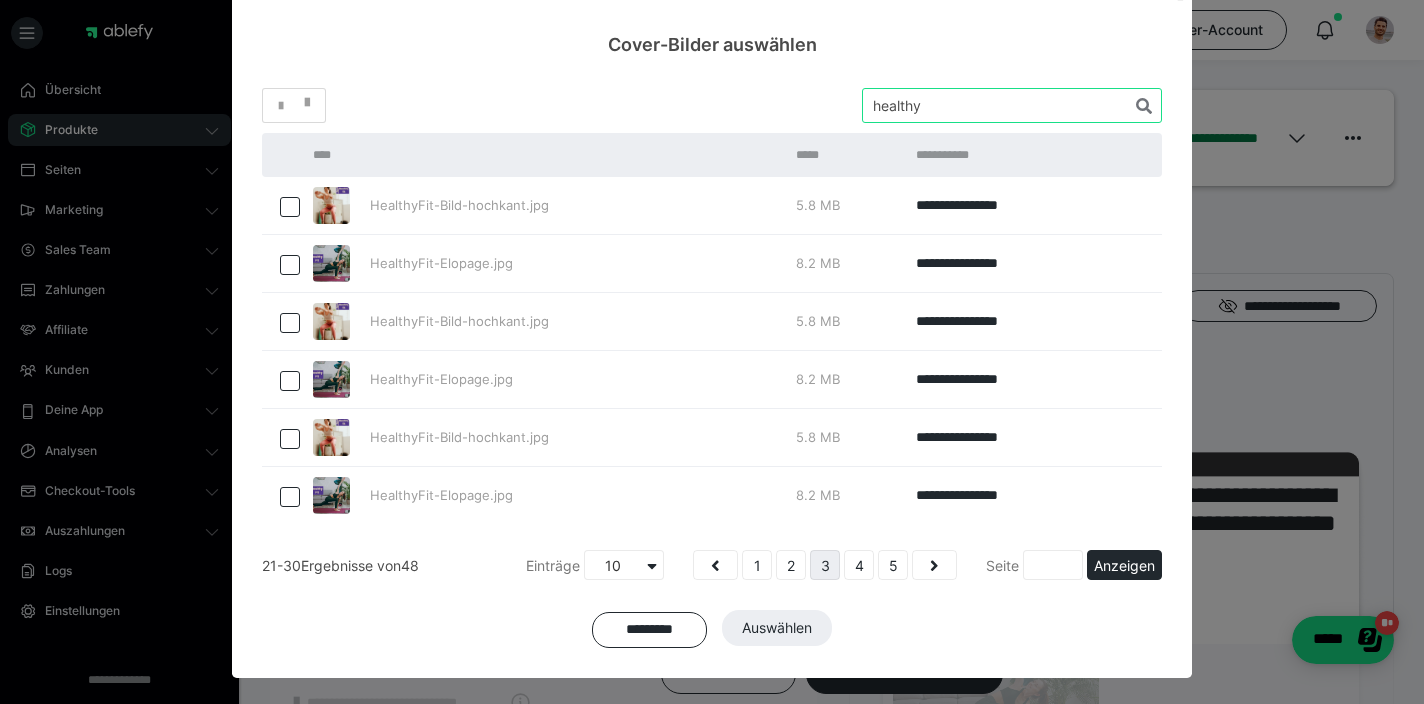 click at bounding box center (1012, 105) 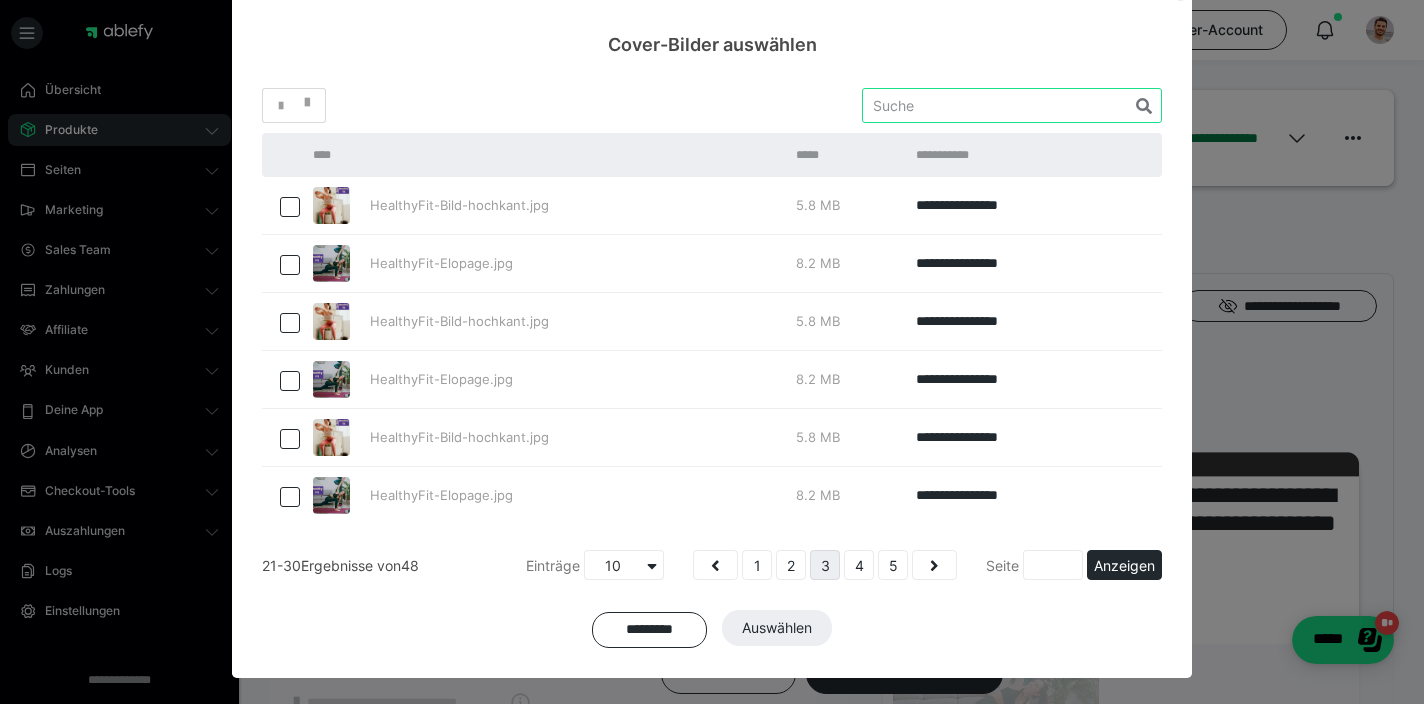 type 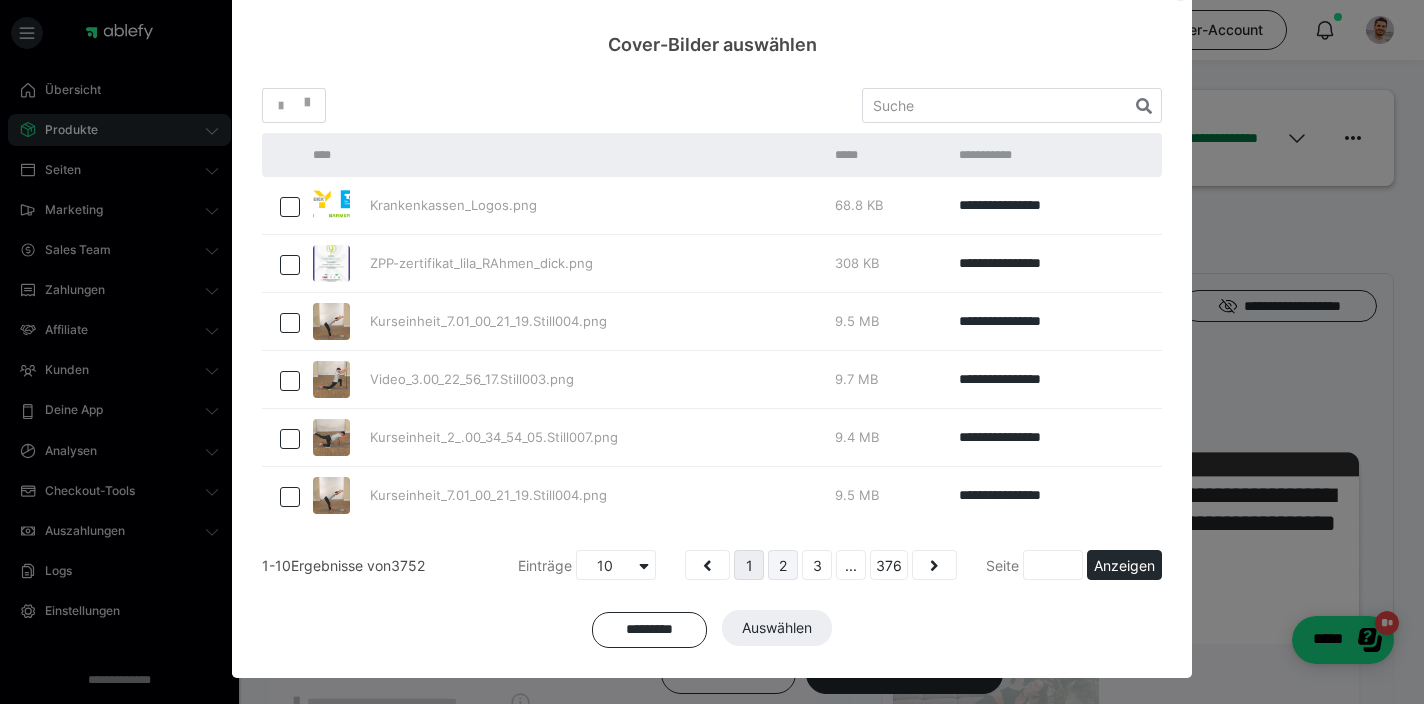 click on "2" at bounding box center (783, 565) 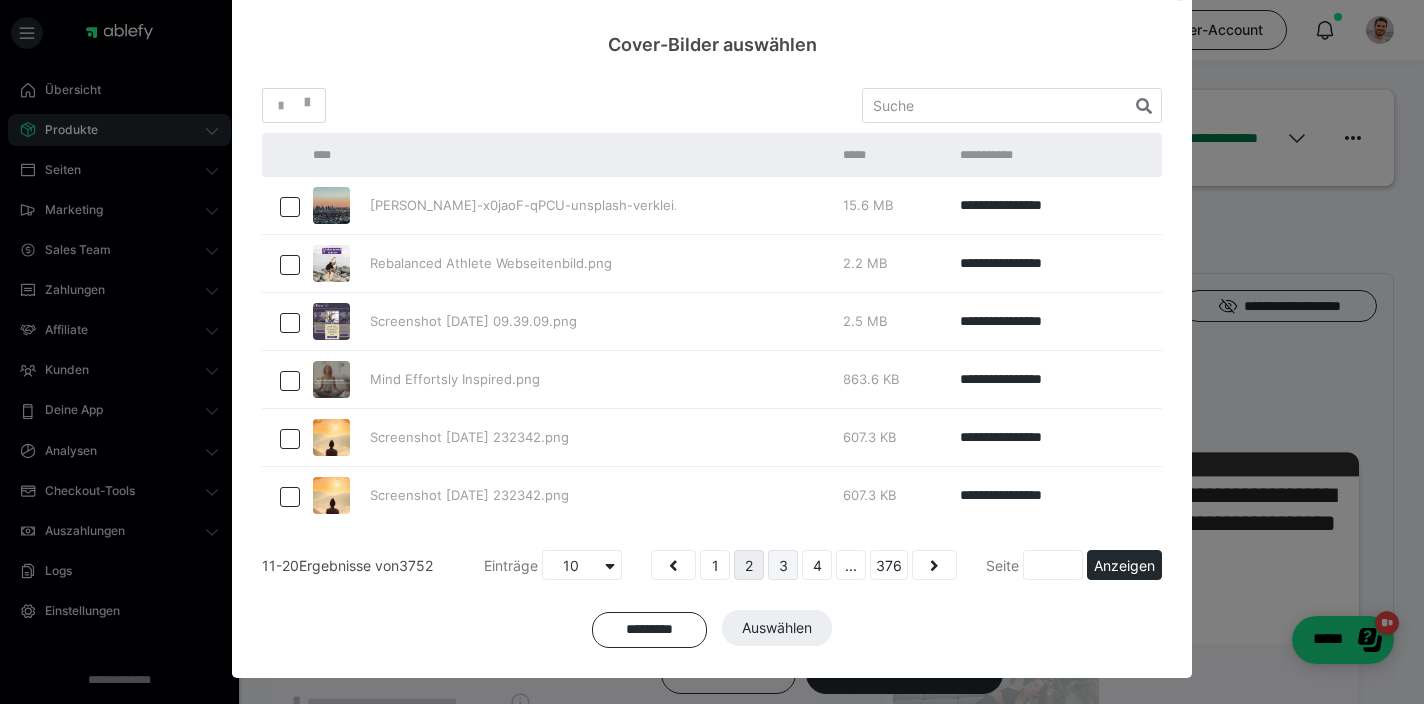 click on "3" at bounding box center [783, 565] 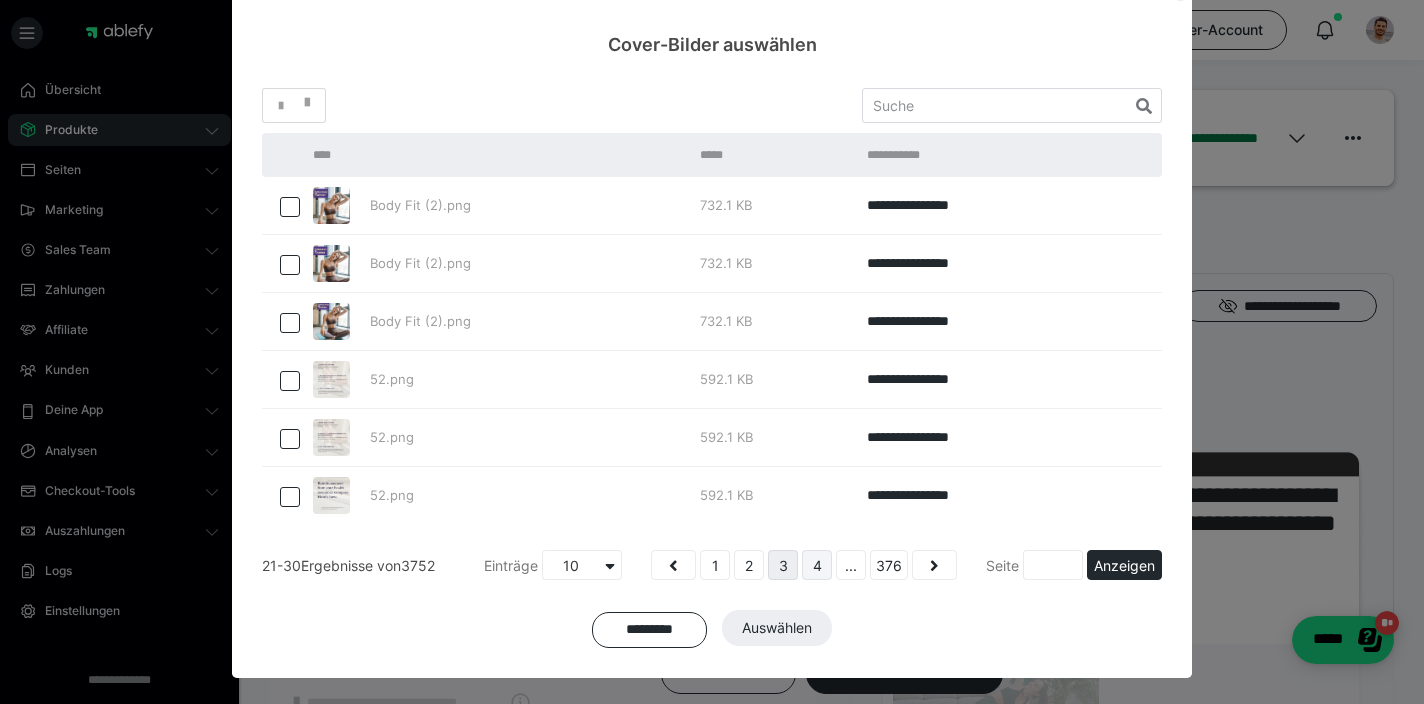 click on "4" at bounding box center (817, 565) 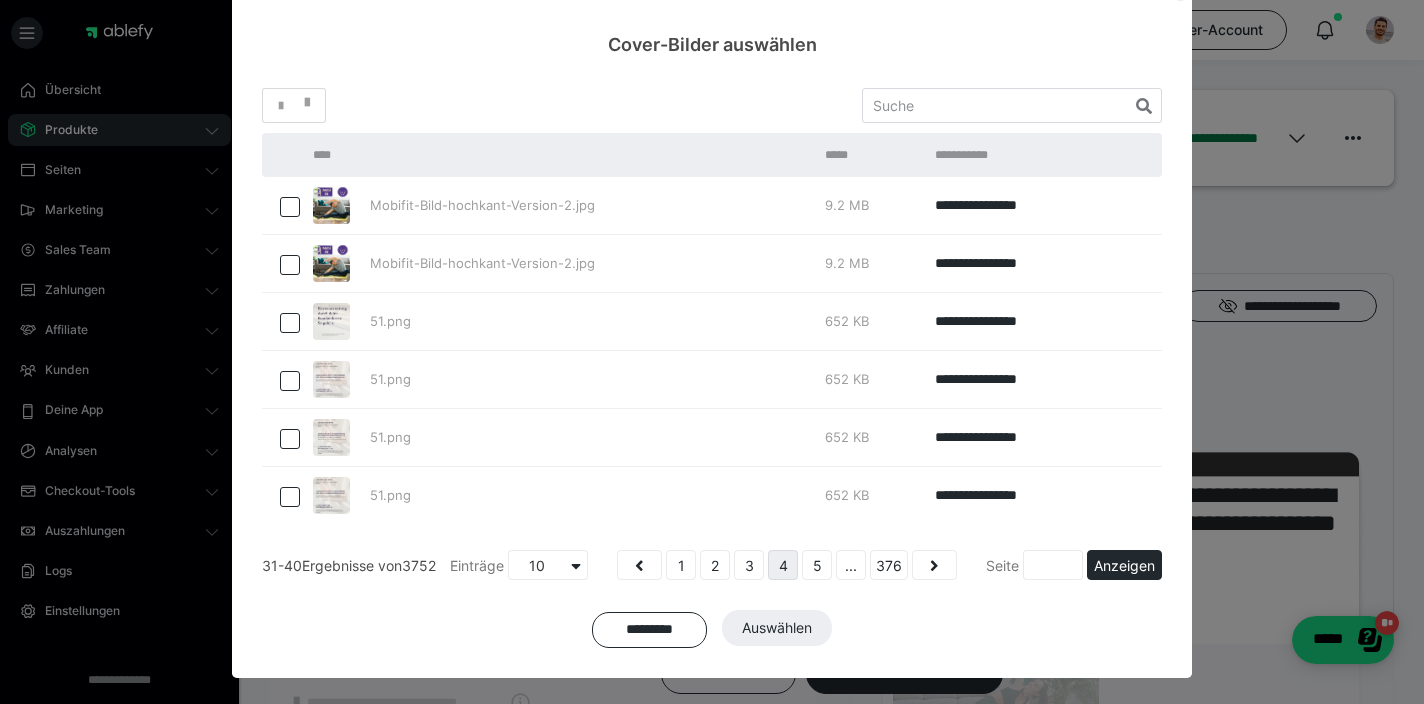 click on "5" at bounding box center (817, 565) 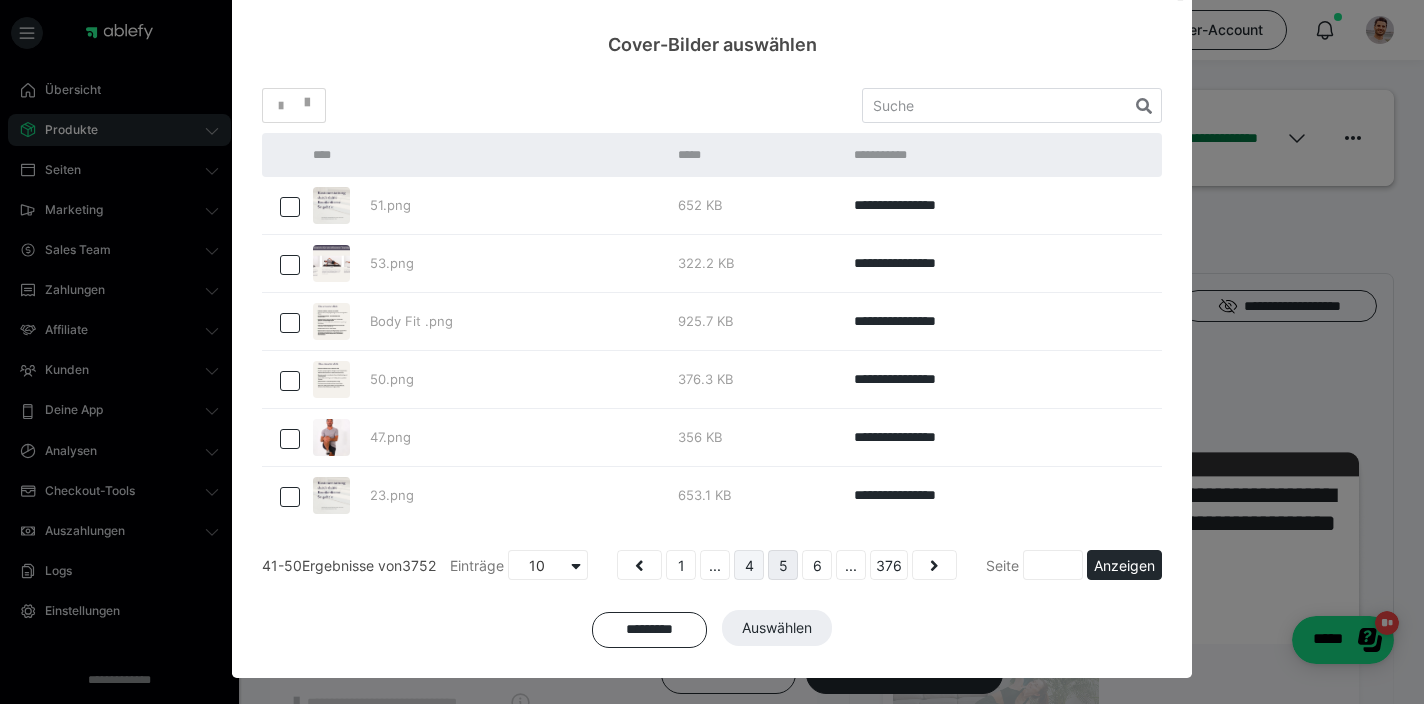 click on "6" at bounding box center (817, 565) 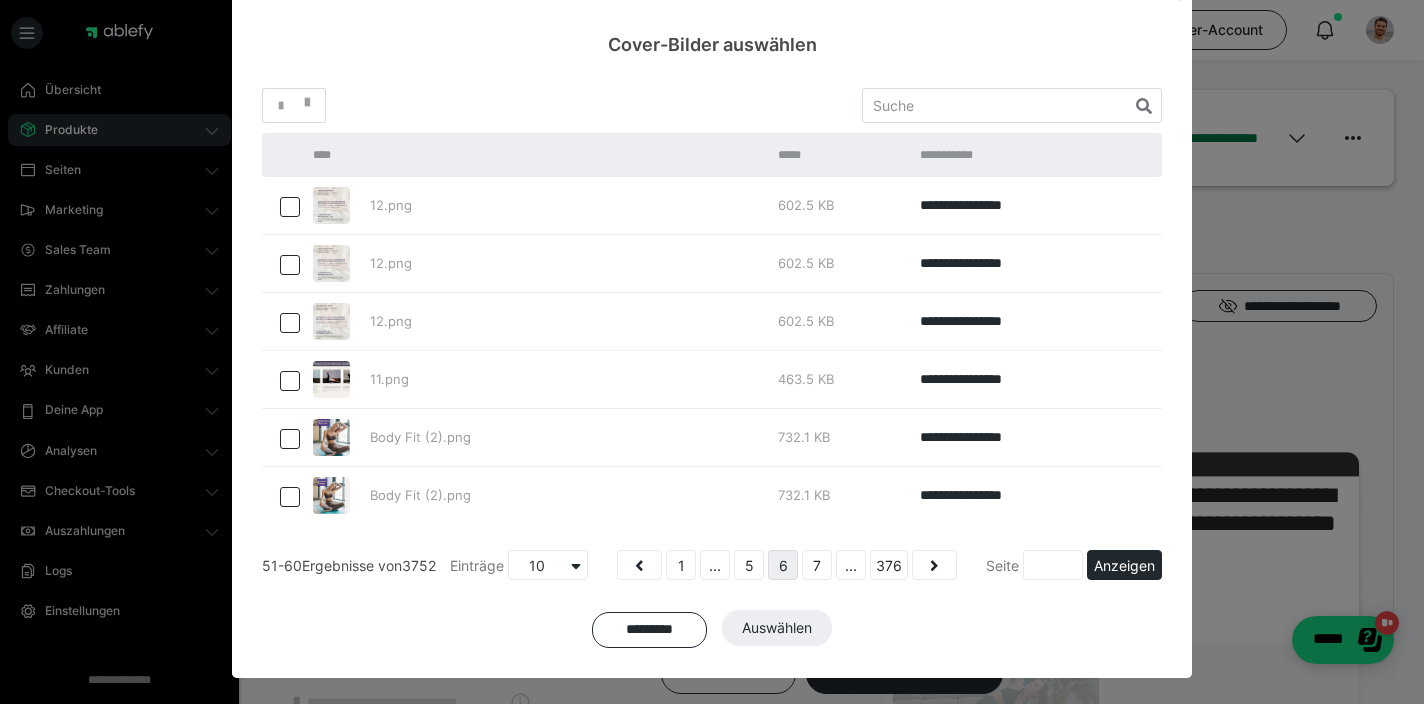 click on "7" at bounding box center [817, 565] 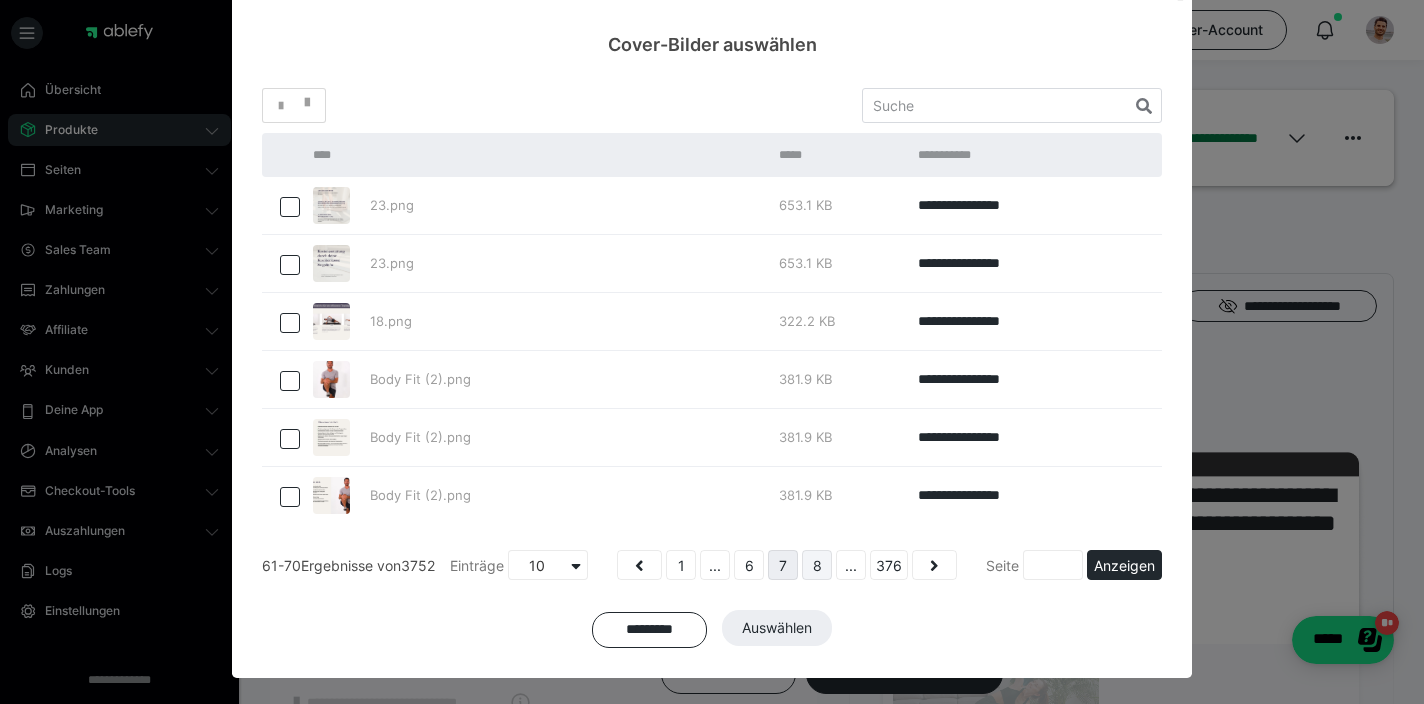 click on "8" at bounding box center (817, 565) 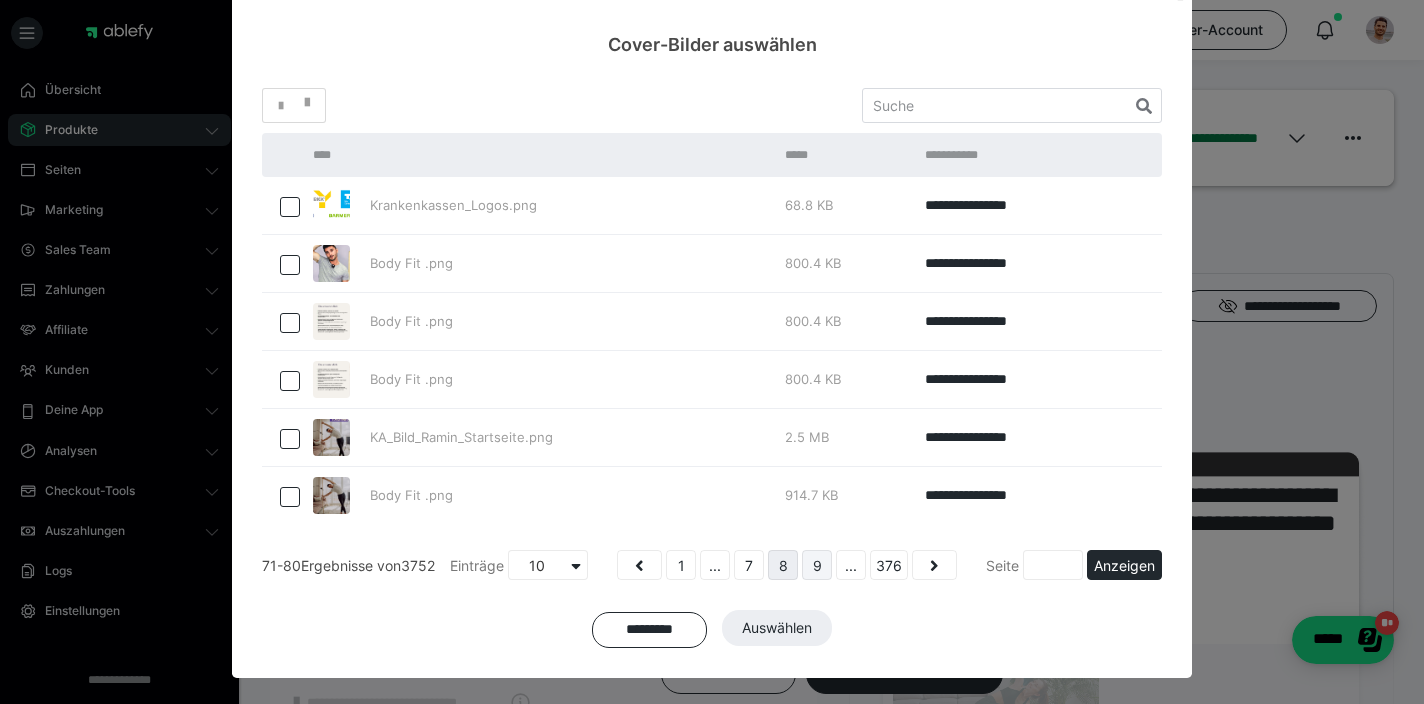 click on "9" at bounding box center [817, 565] 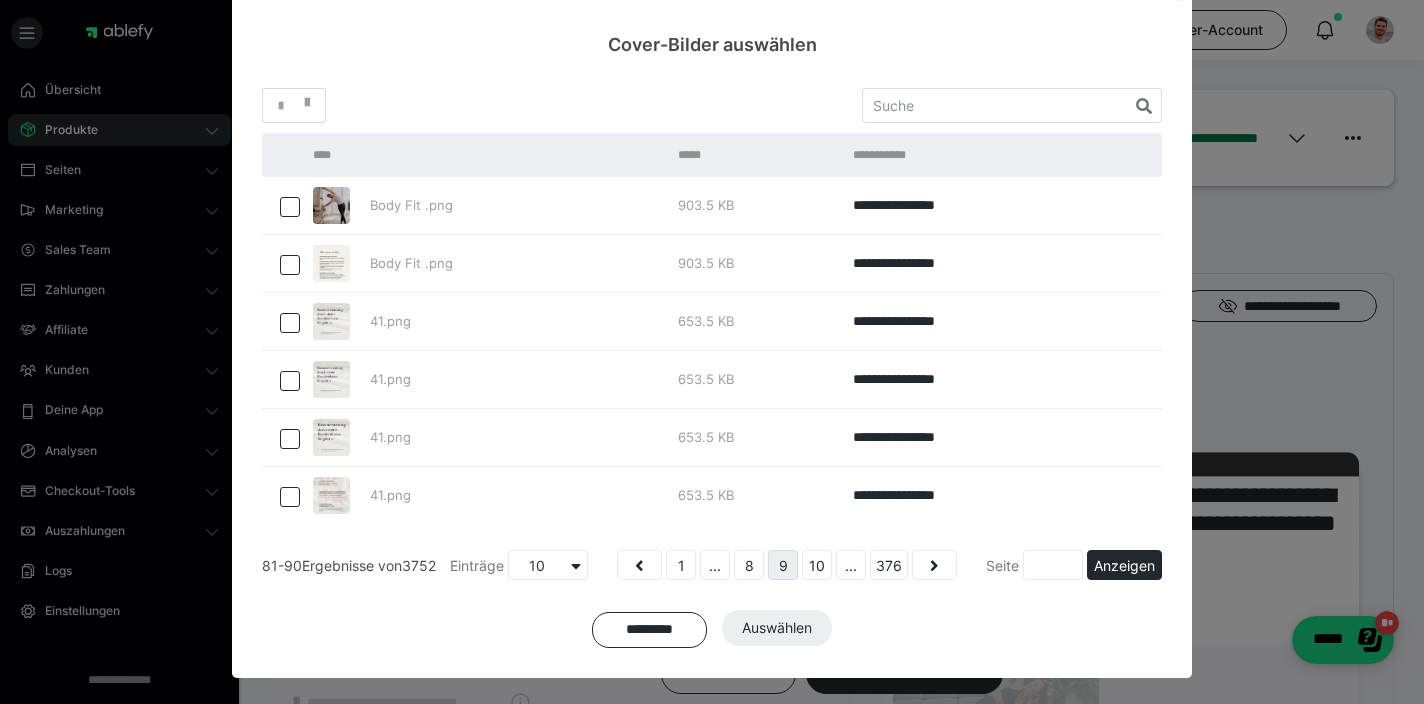 click on "10" at bounding box center [817, 565] 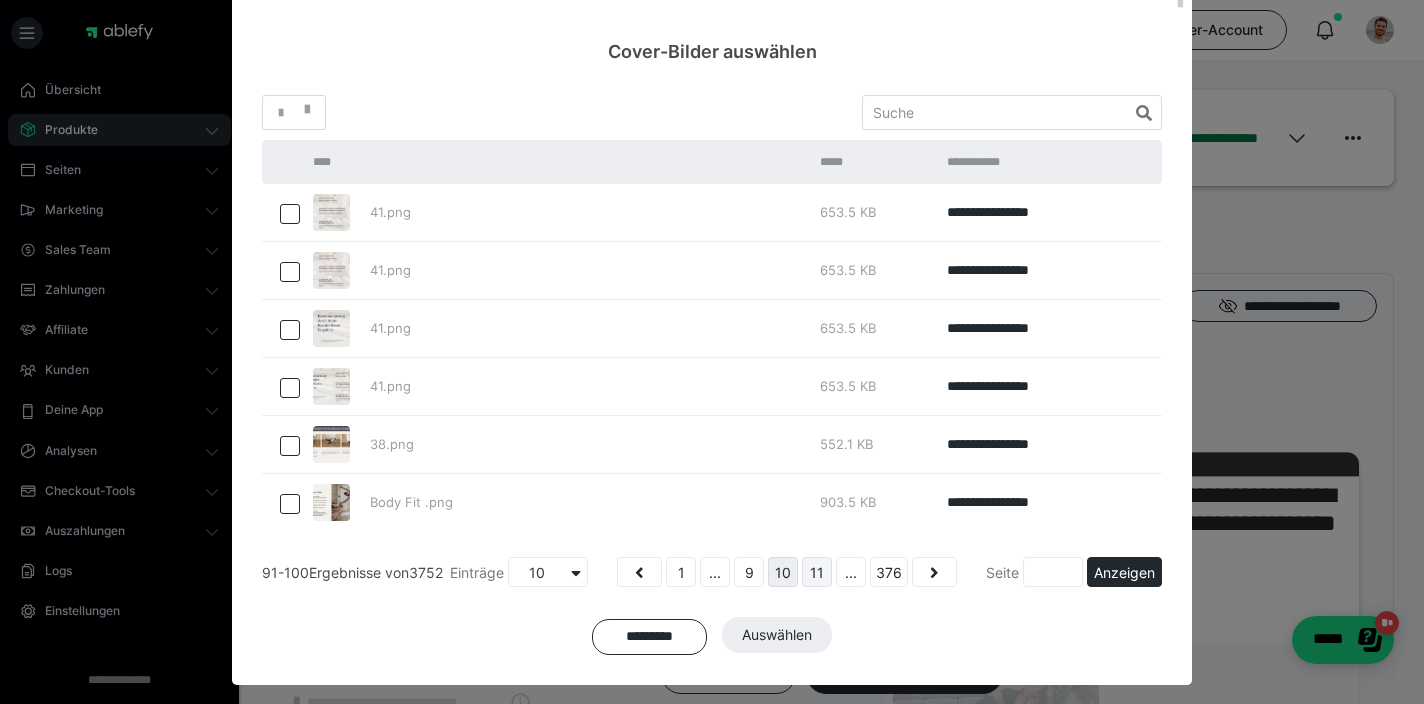 click on "11" at bounding box center (817, 572) 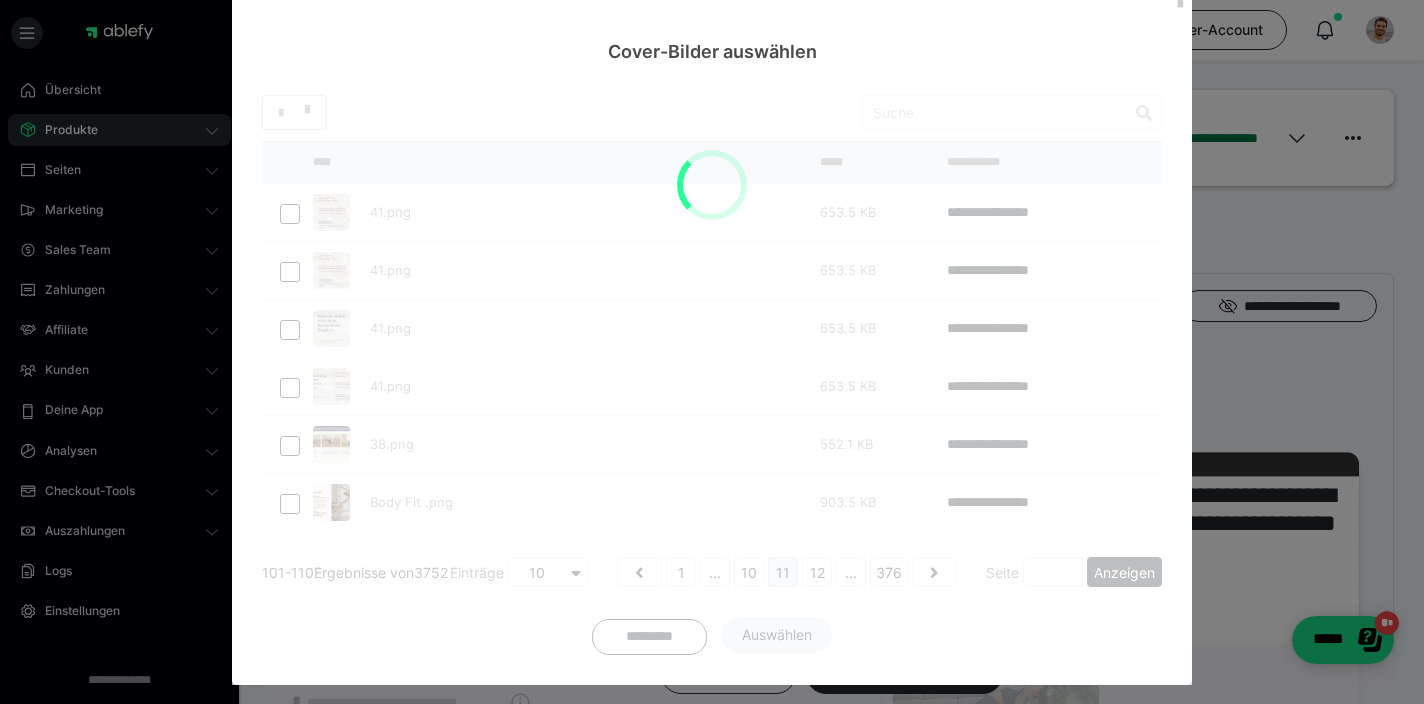 scroll, scrollTop: 68, scrollLeft: 0, axis: vertical 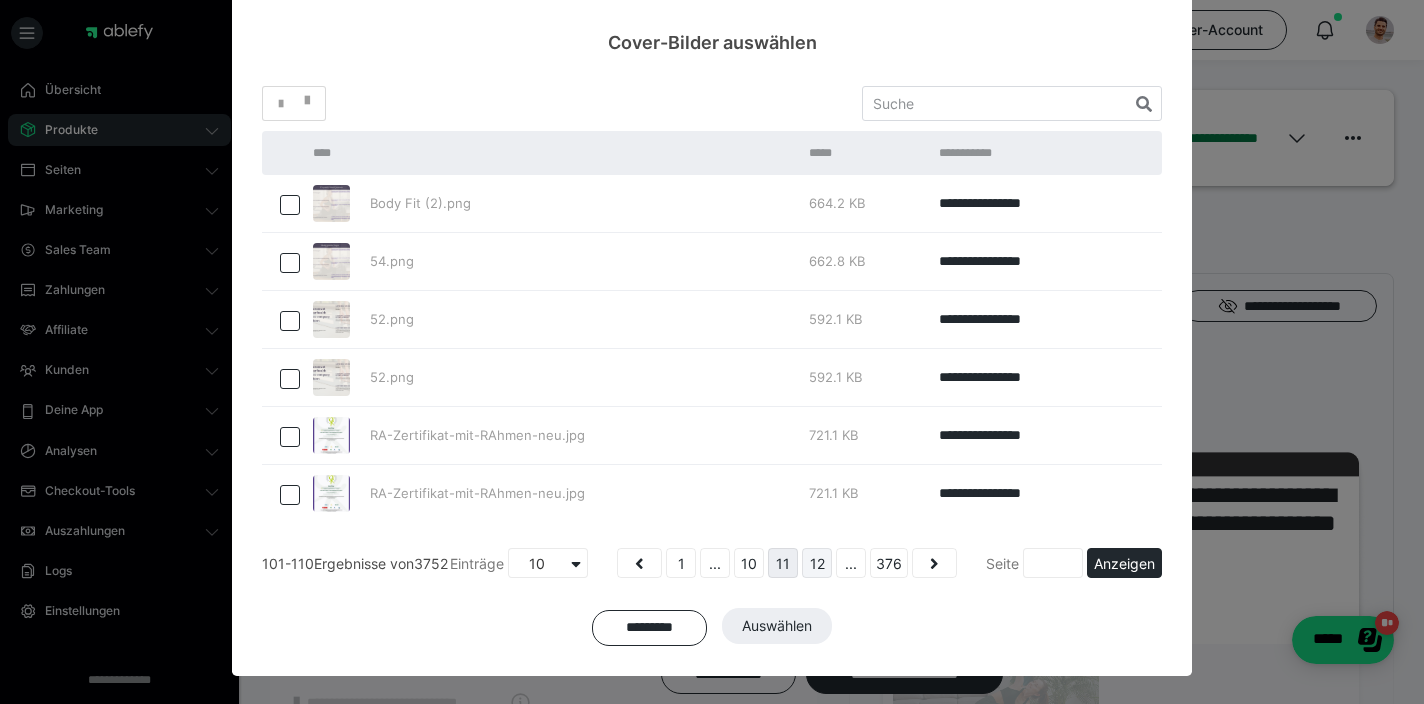 click on "12" at bounding box center [817, 563] 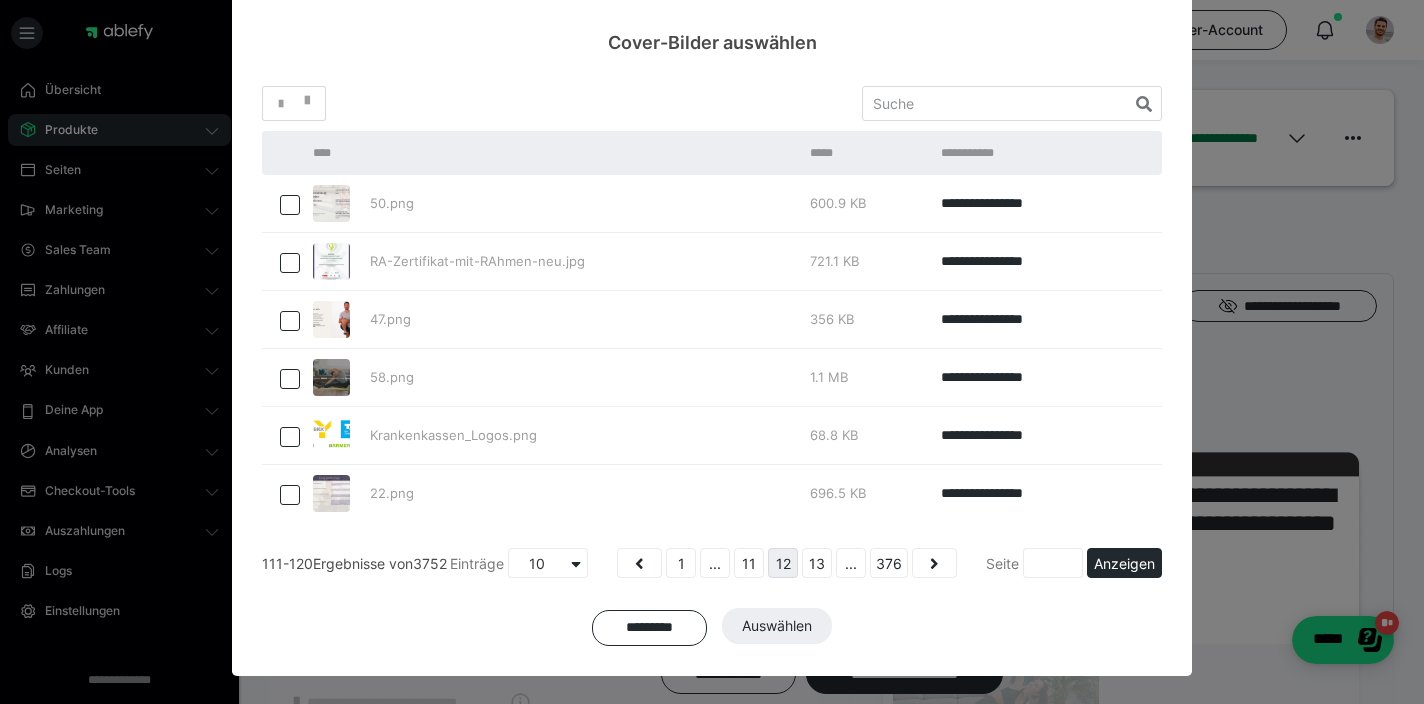 click on "13" at bounding box center (817, 563) 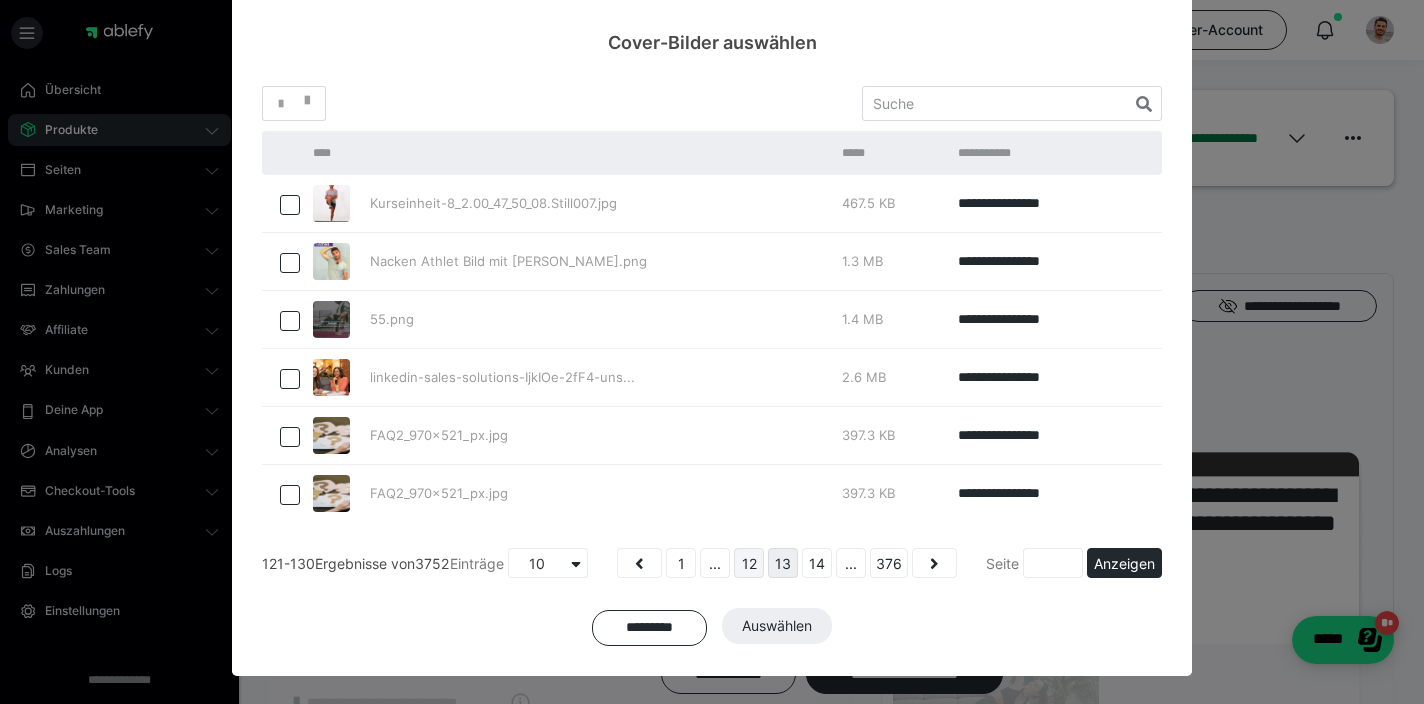 click on "14" at bounding box center (817, 563) 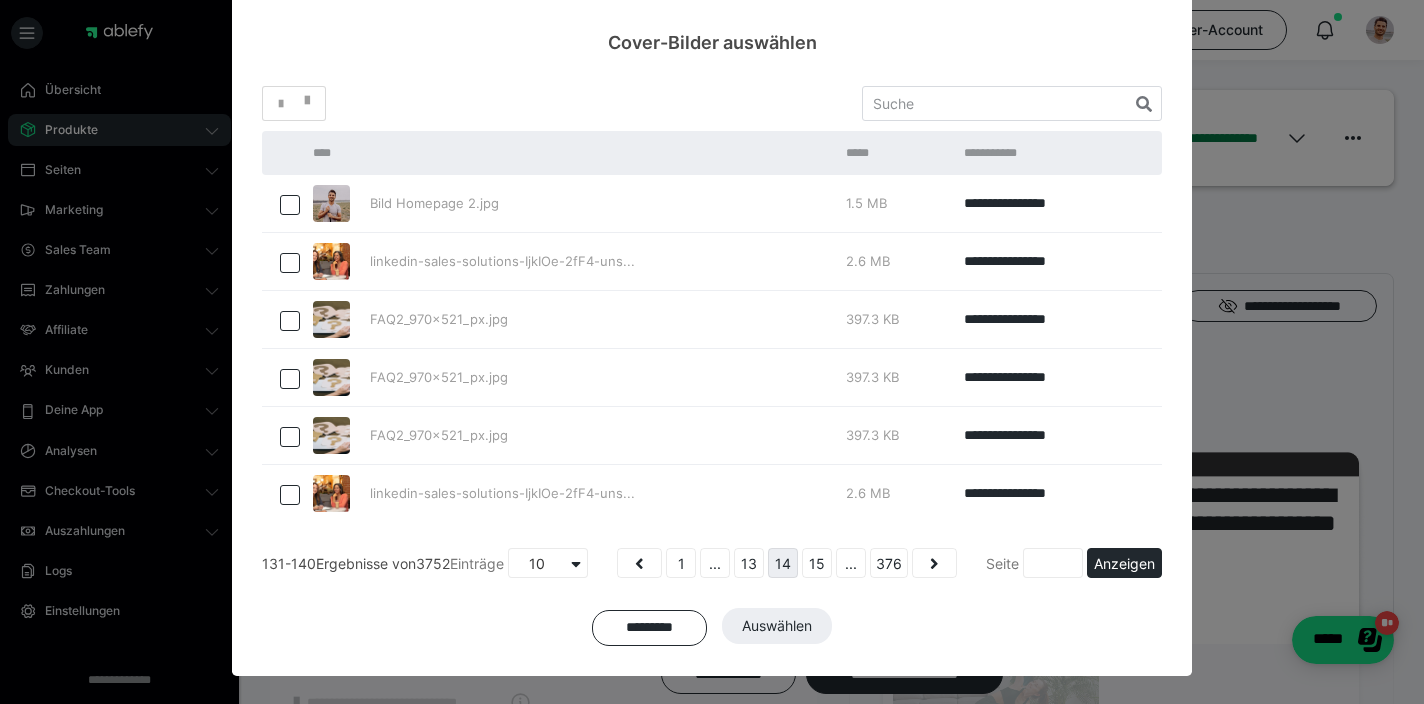 click on "15" at bounding box center (817, 563) 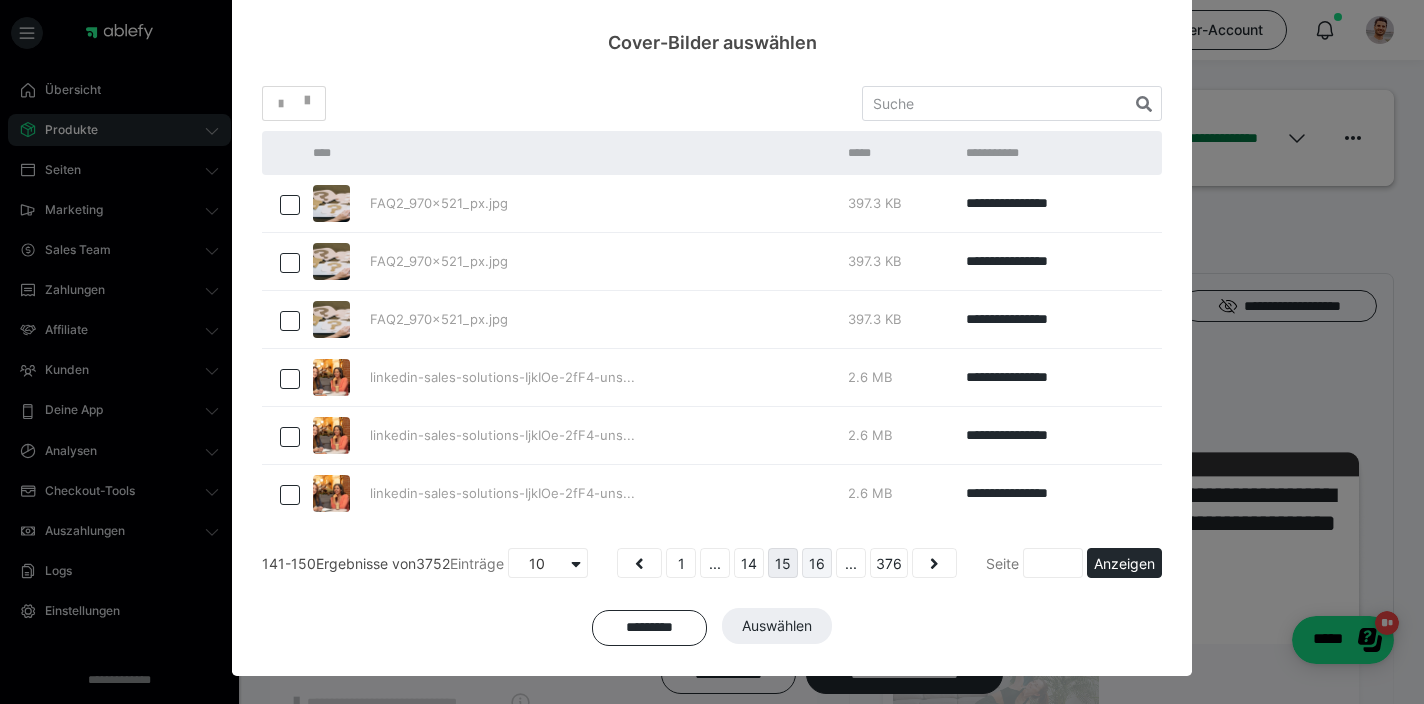 click on "16" at bounding box center [817, 563] 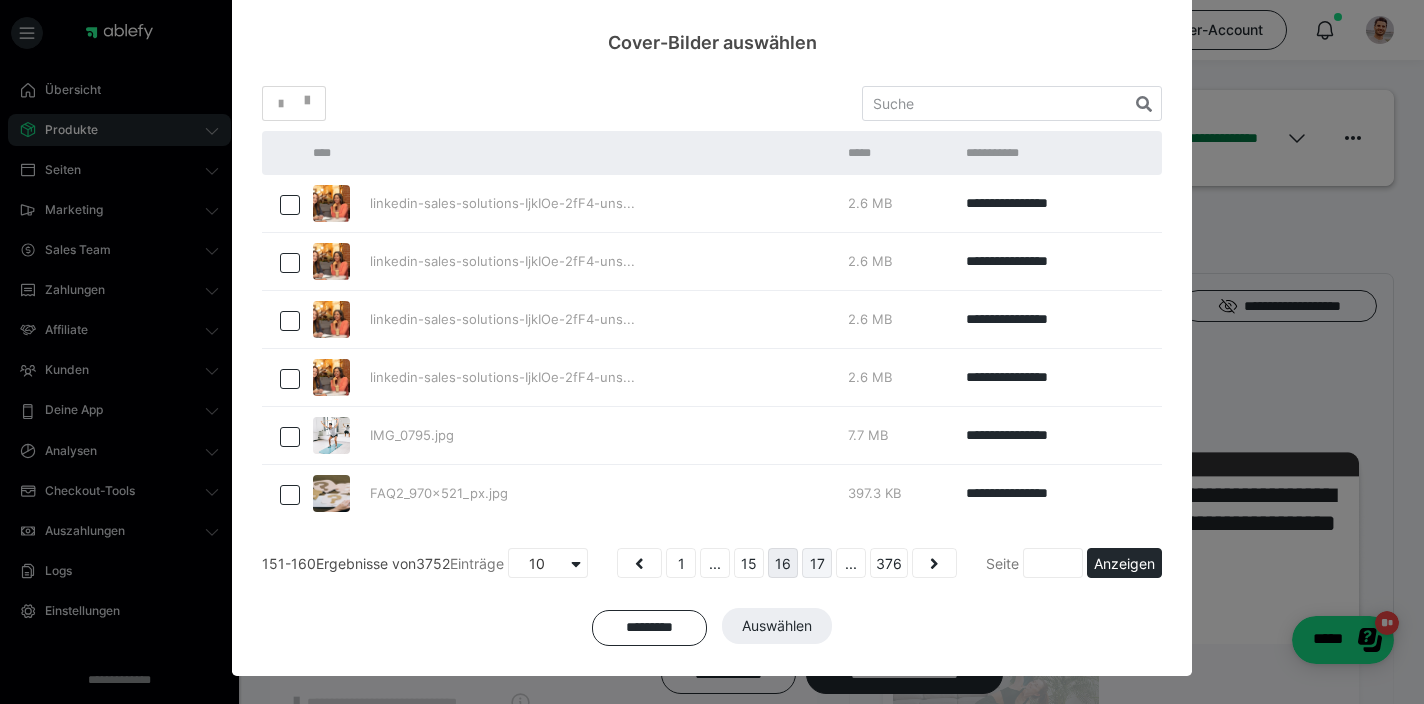 scroll, scrollTop: 63, scrollLeft: 0, axis: vertical 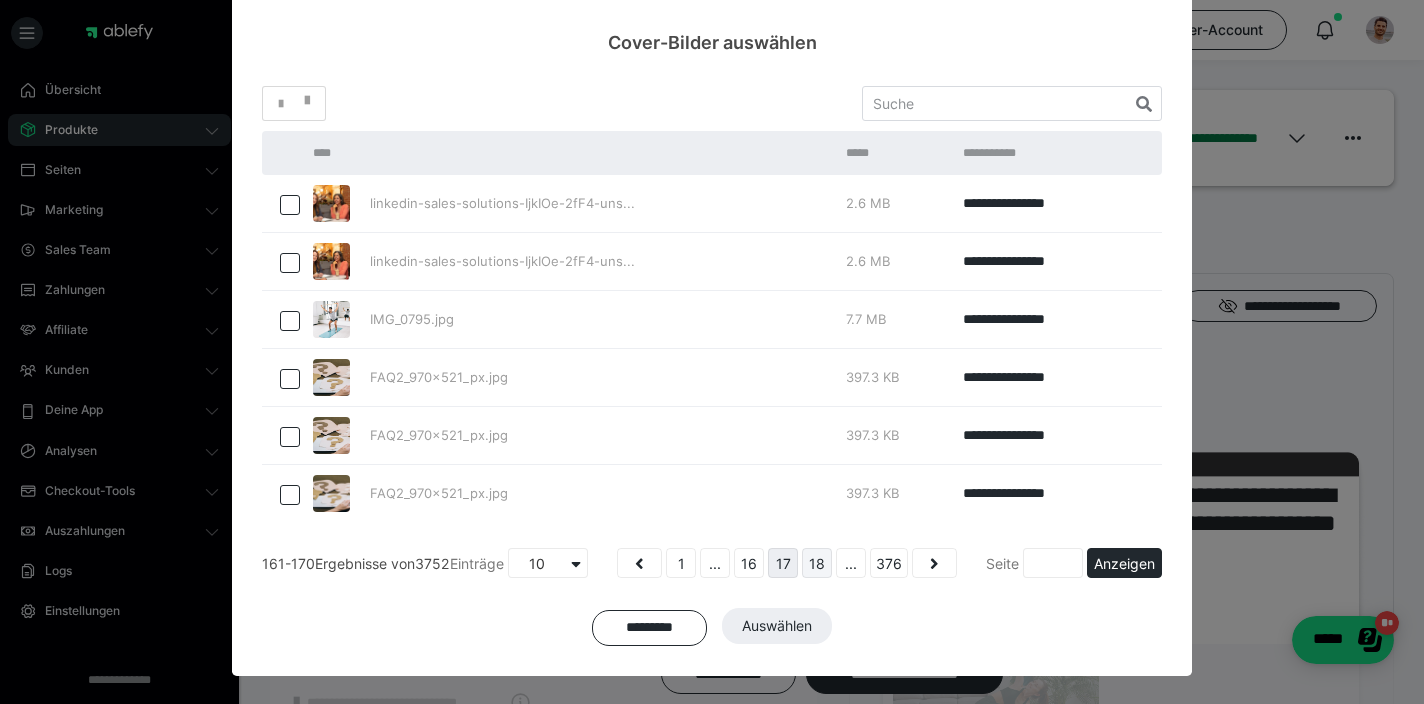 click on "18" at bounding box center [817, 563] 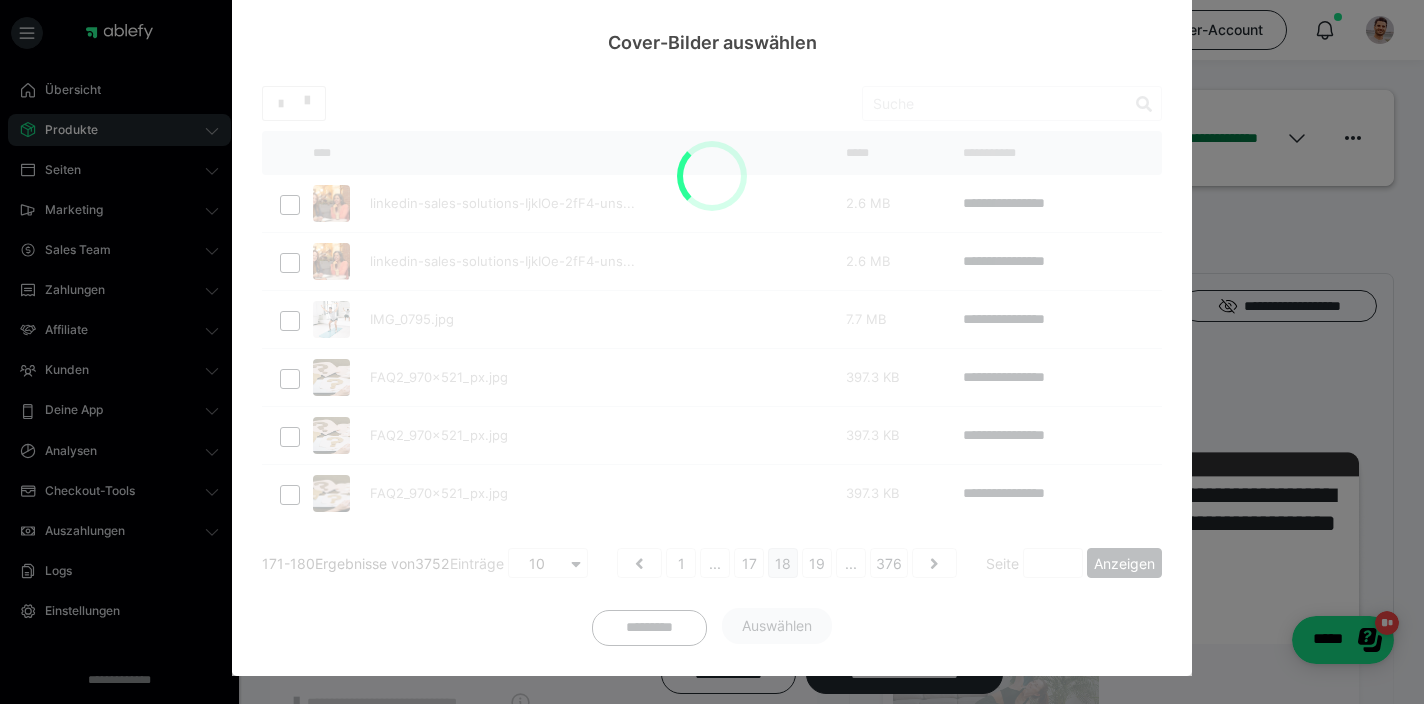 scroll, scrollTop: 68, scrollLeft: 0, axis: vertical 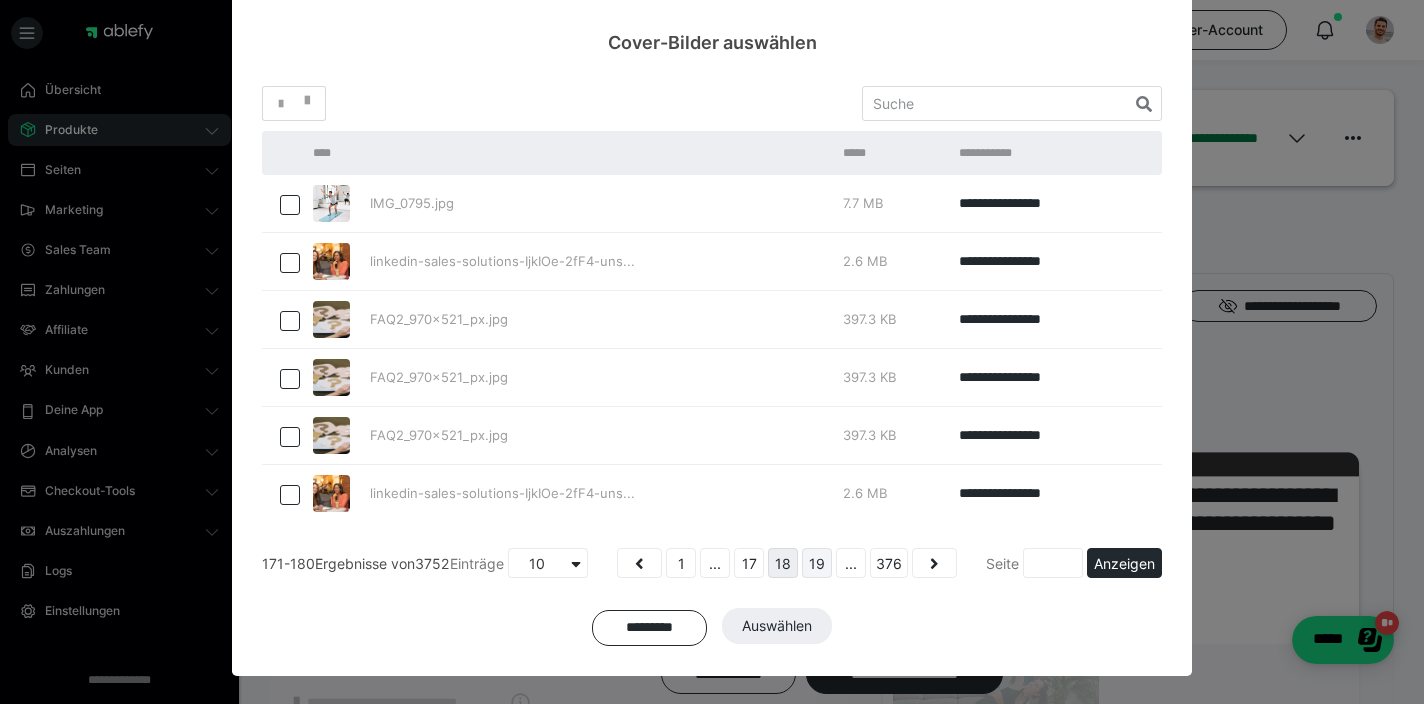 click on "19" at bounding box center [817, 563] 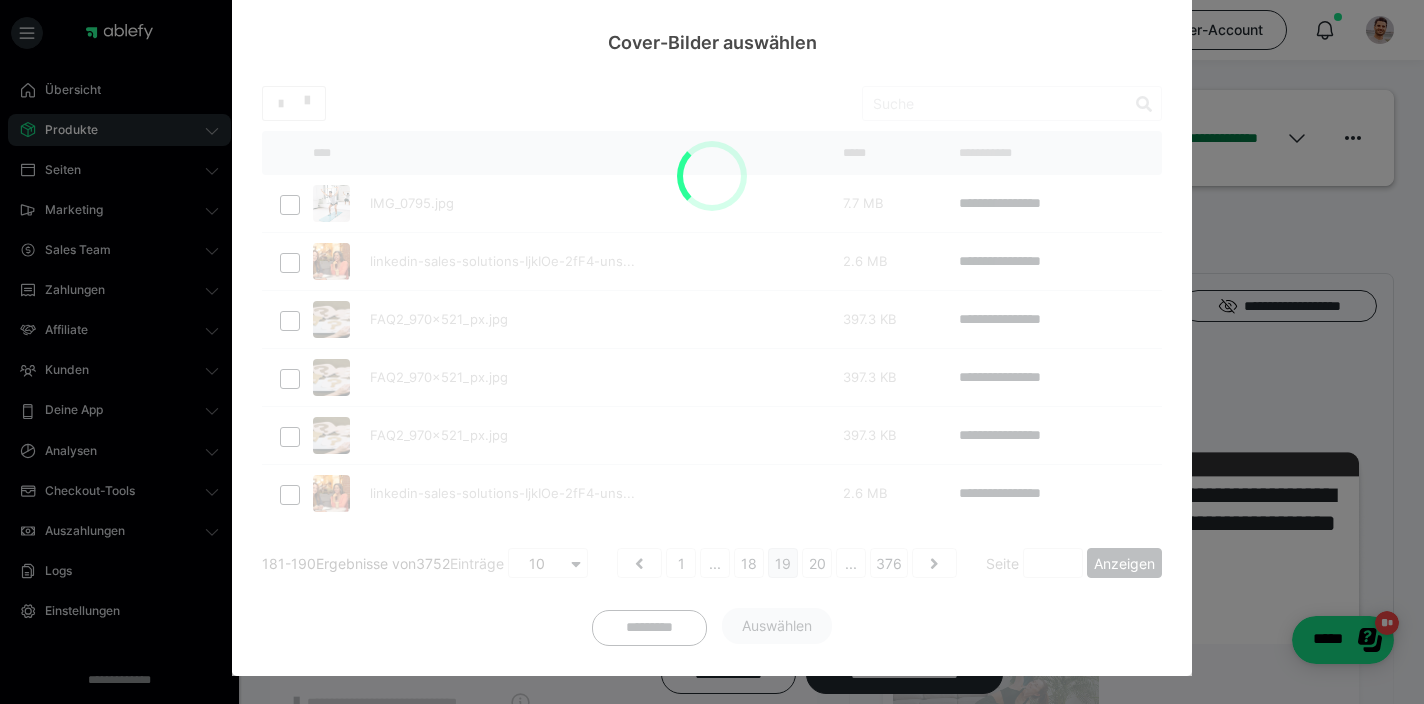 scroll, scrollTop: 68, scrollLeft: 0, axis: vertical 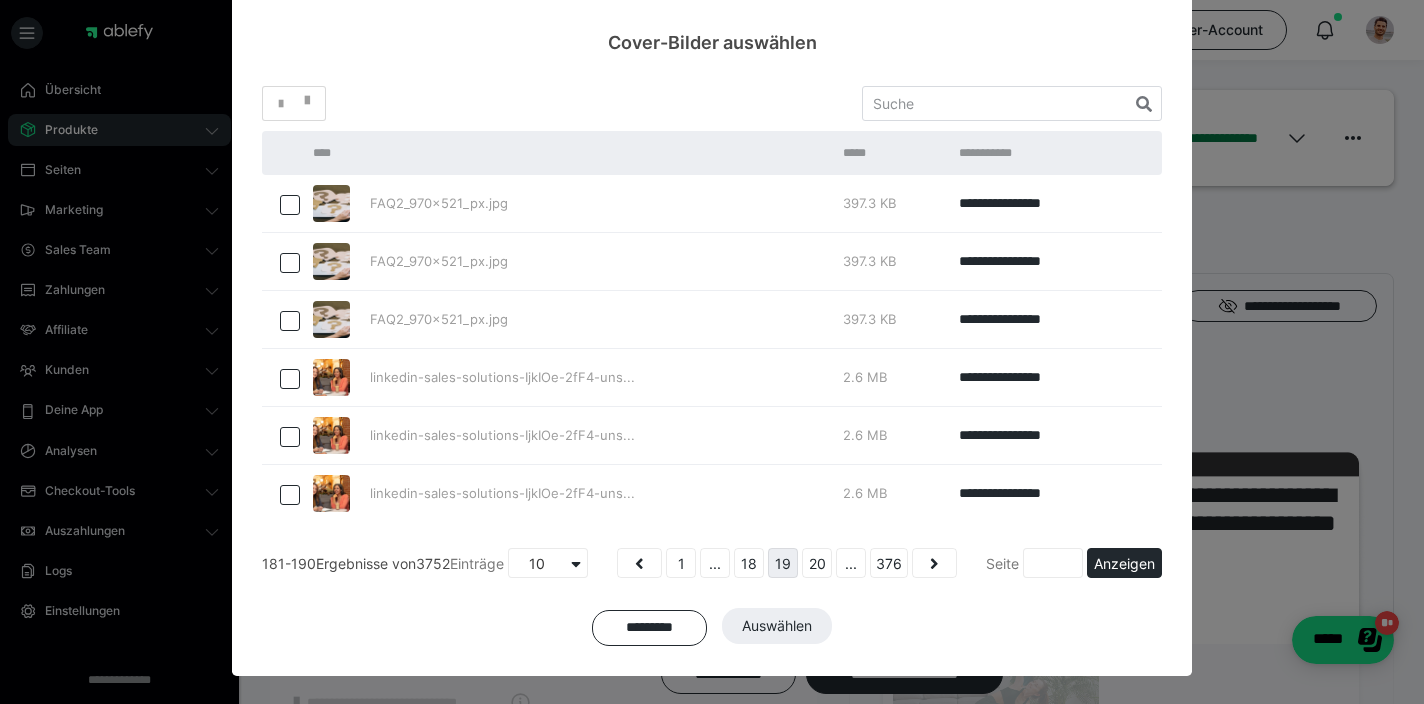 click on "20" at bounding box center [817, 563] 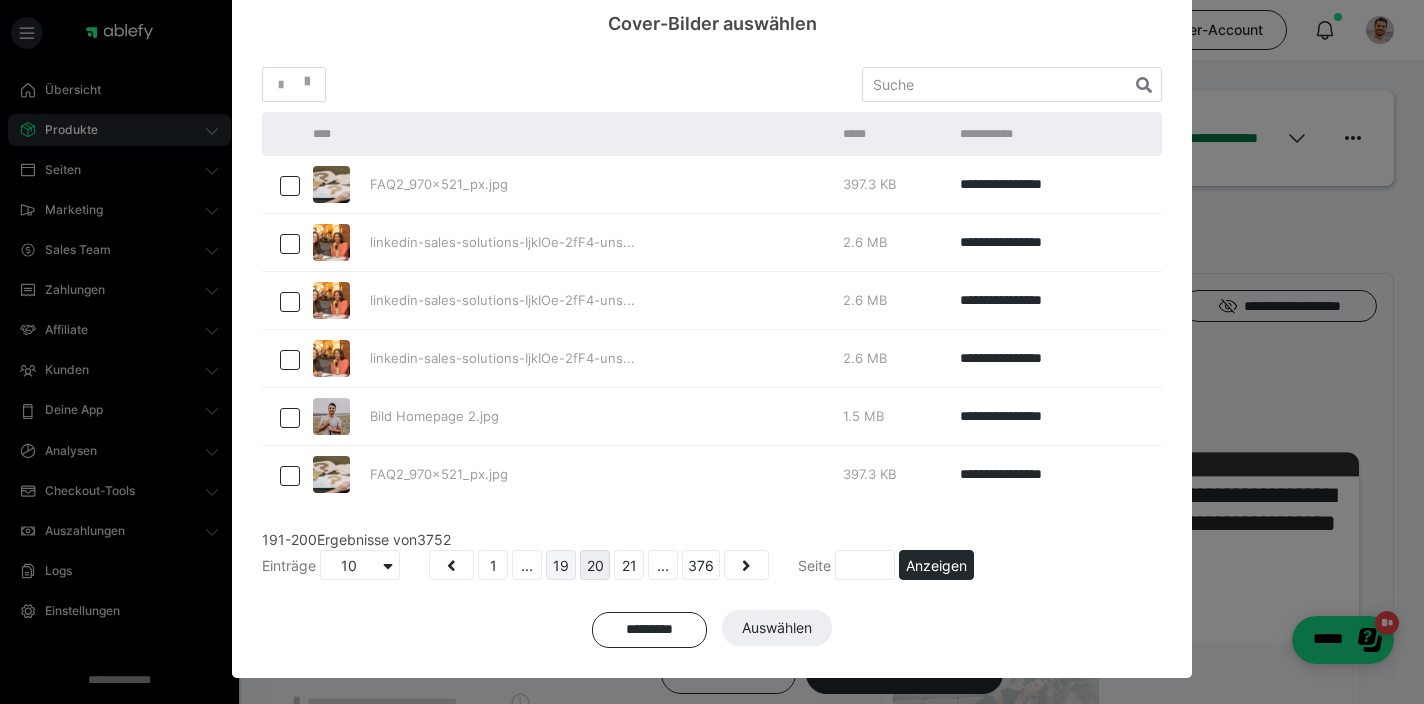click on "21" at bounding box center [629, 565] 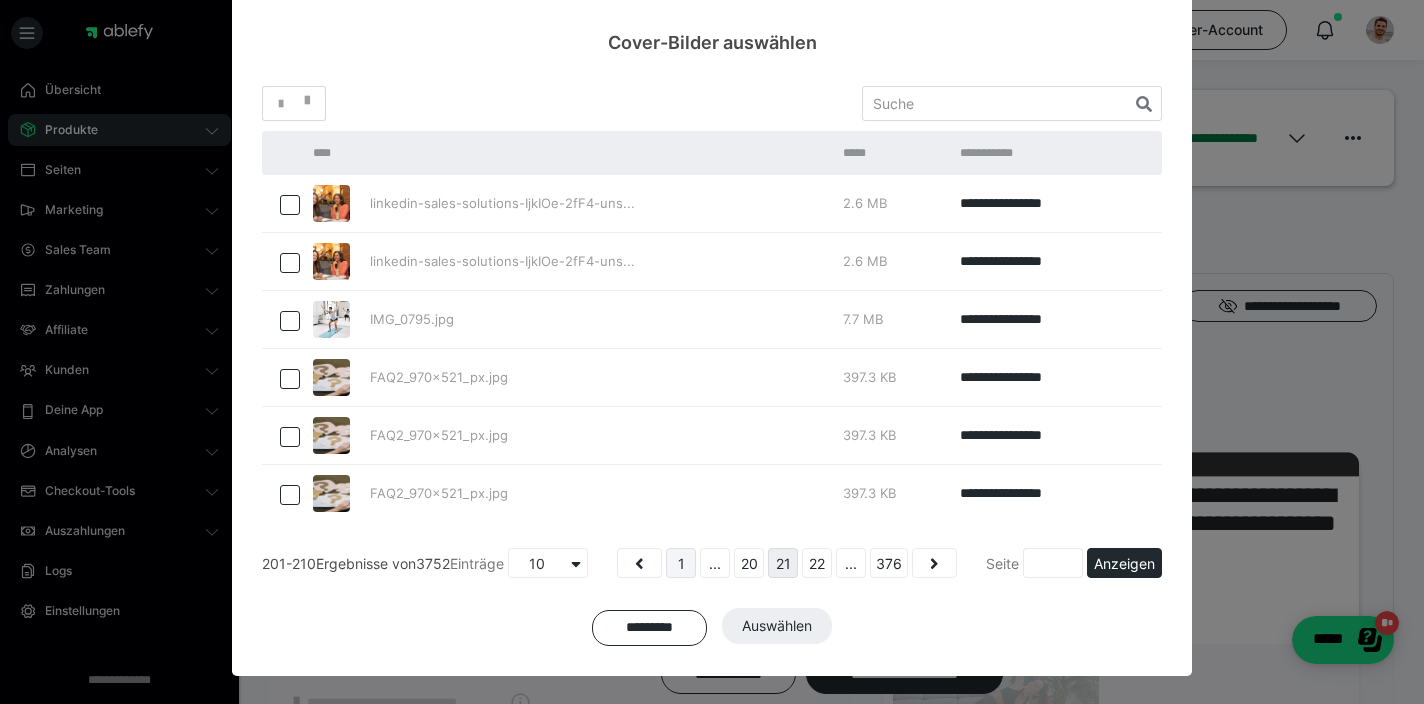 click on "1" at bounding box center [681, 563] 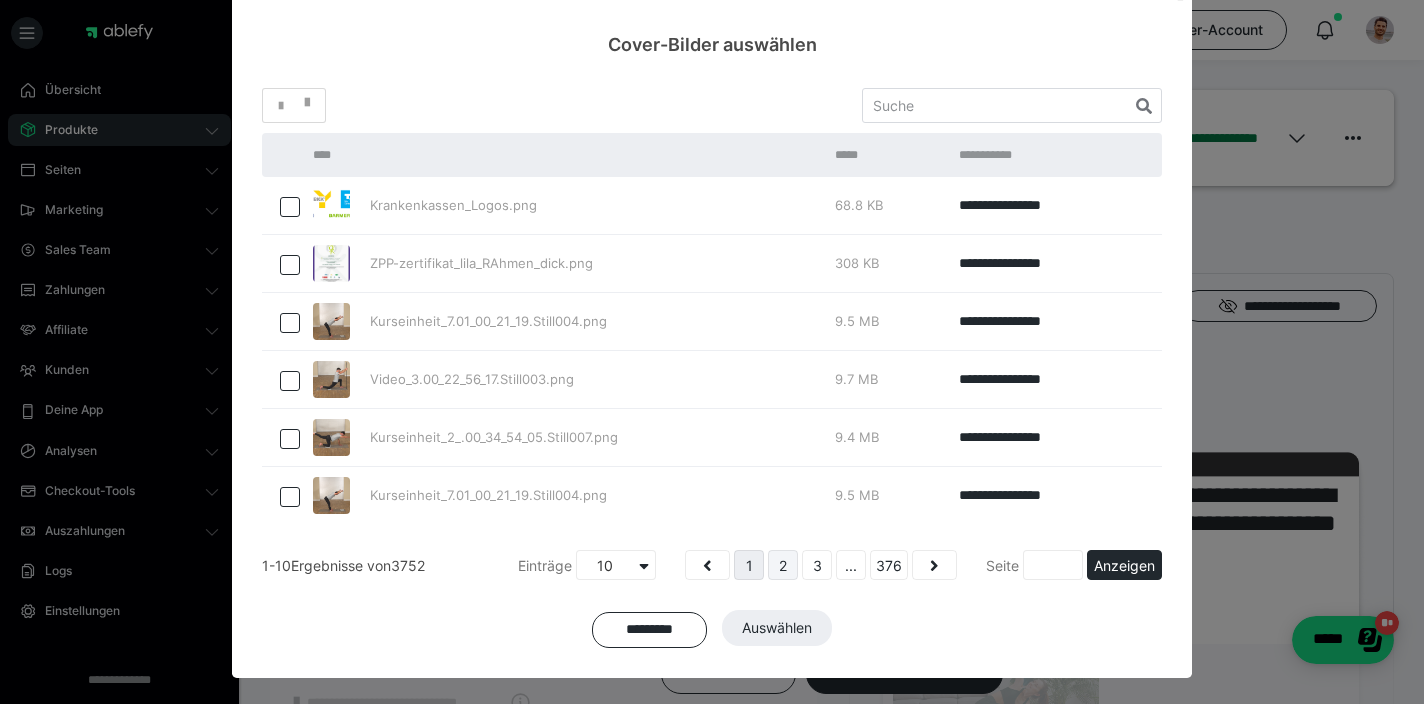 click on "2" at bounding box center (783, 565) 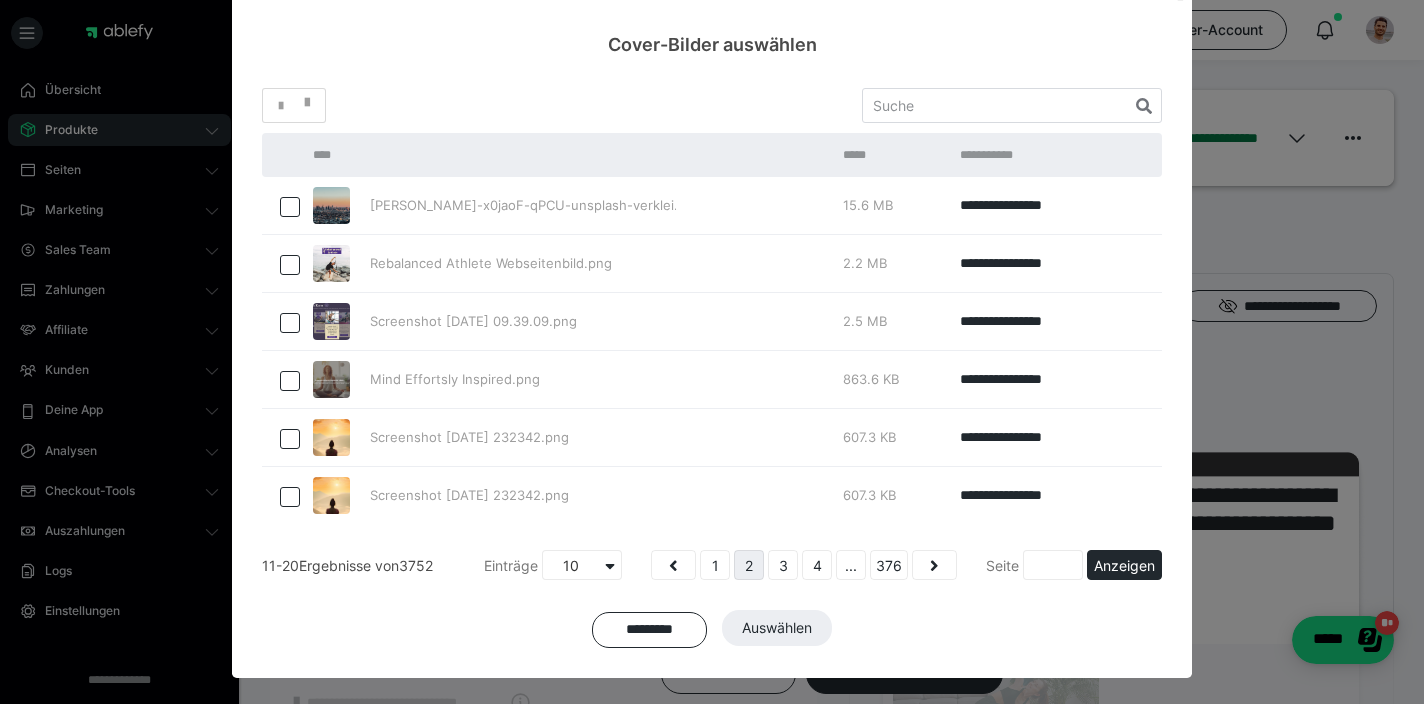 click on "3" at bounding box center [783, 565] 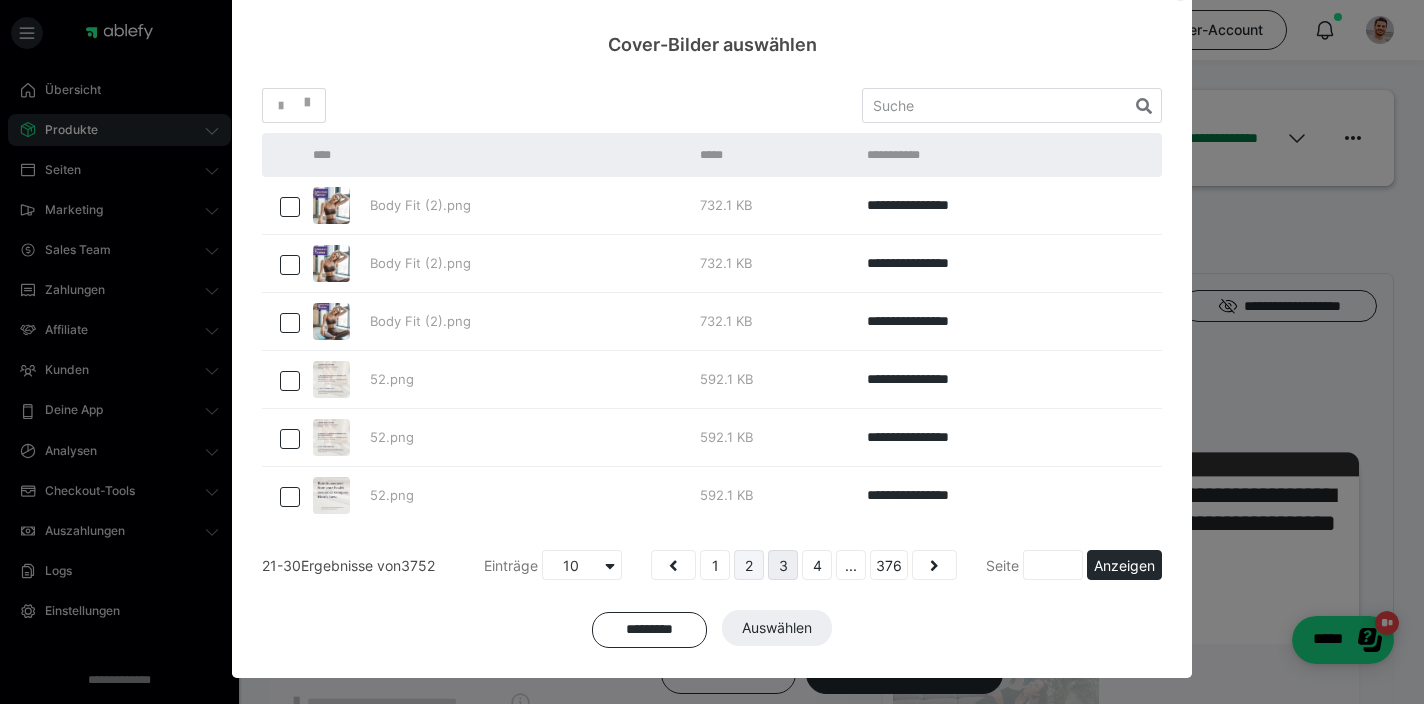 click on "2" at bounding box center [749, 565] 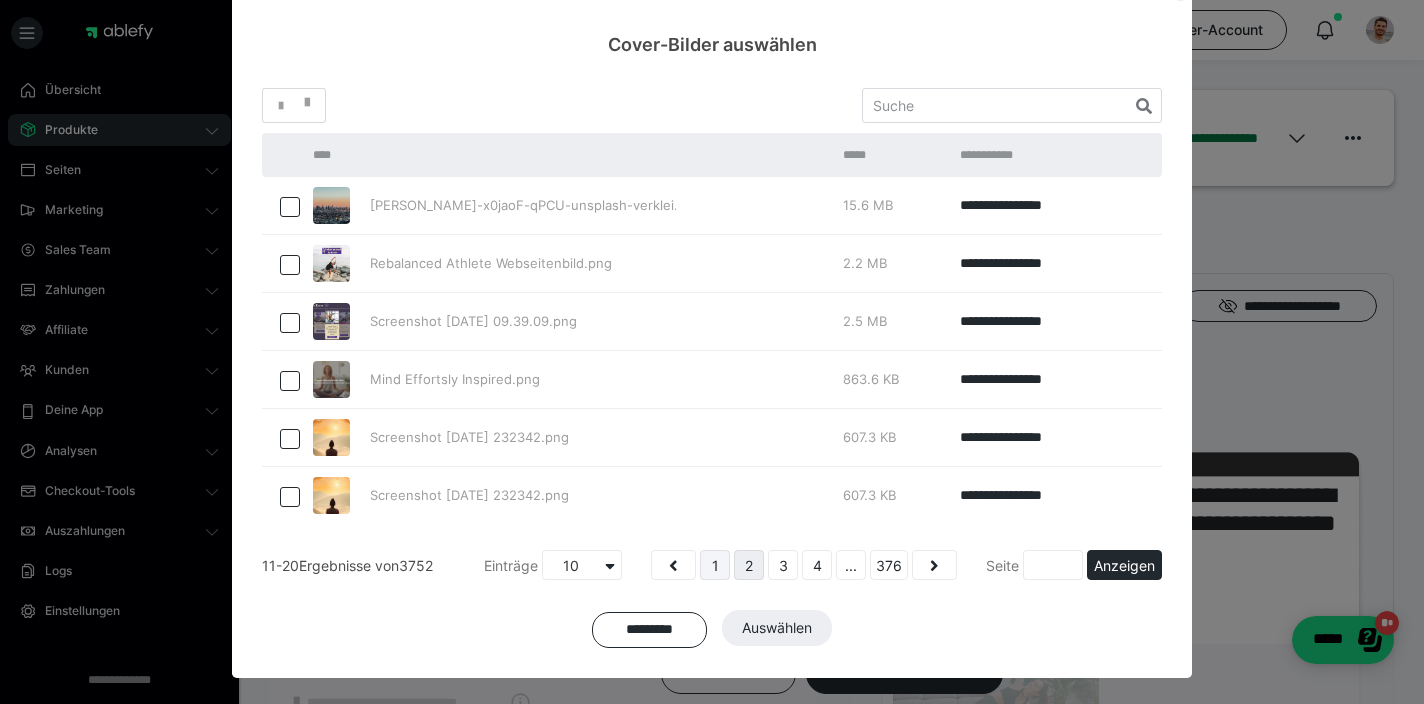 click on "1" at bounding box center [715, 565] 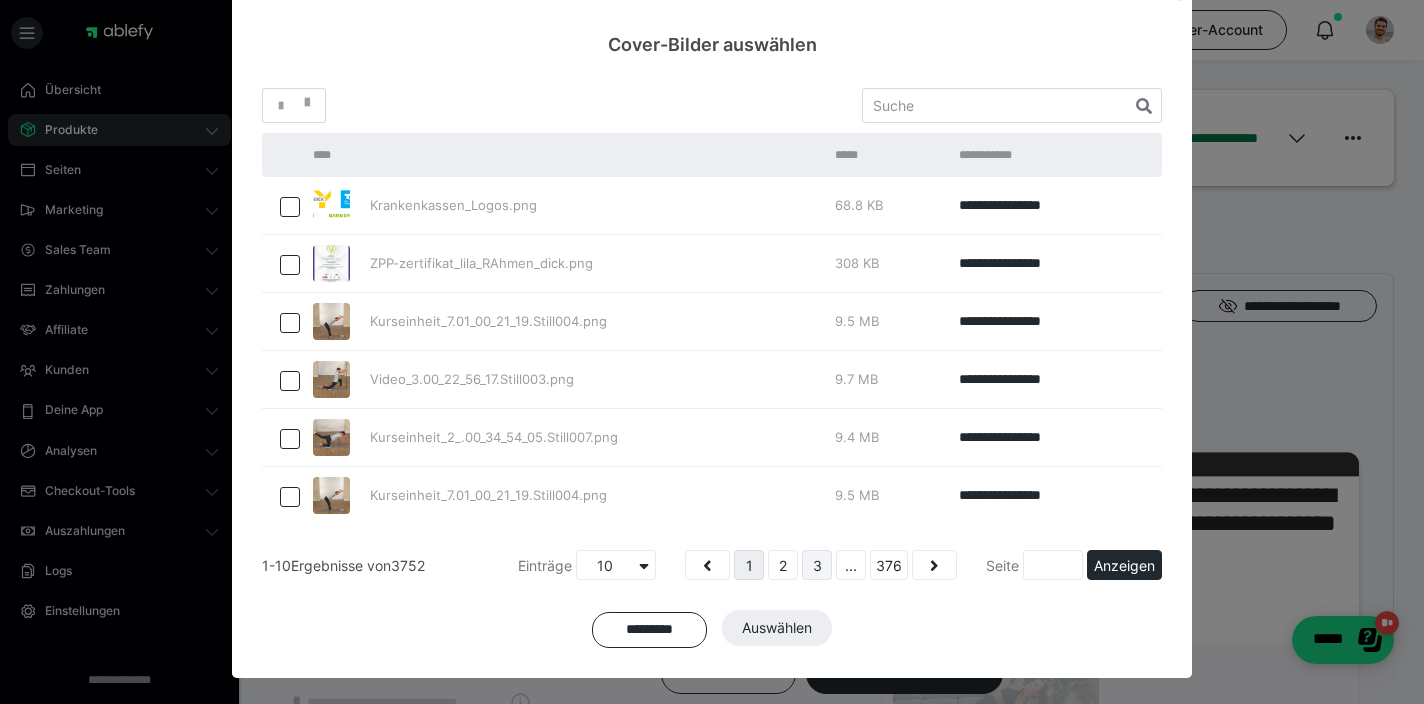 click on "3" at bounding box center [817, 565] 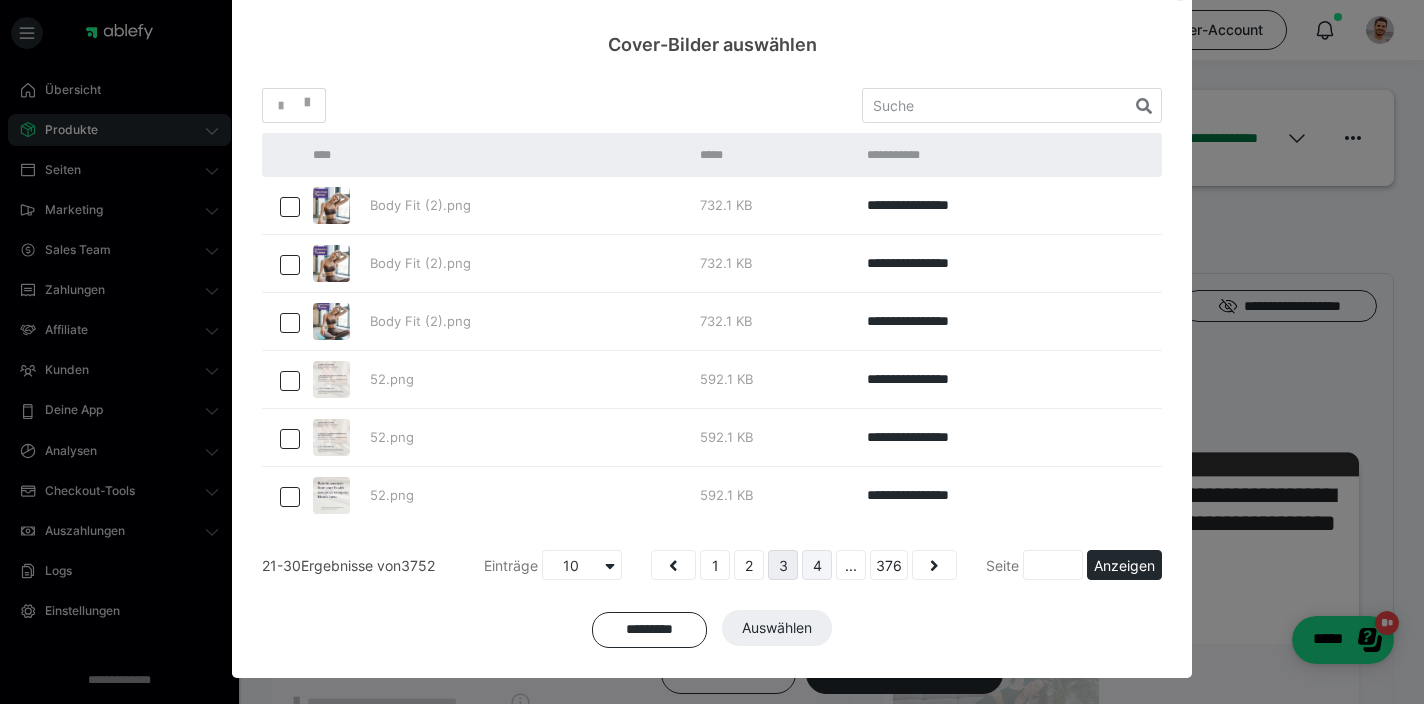 click on "4" at bounding box center [817, 565] 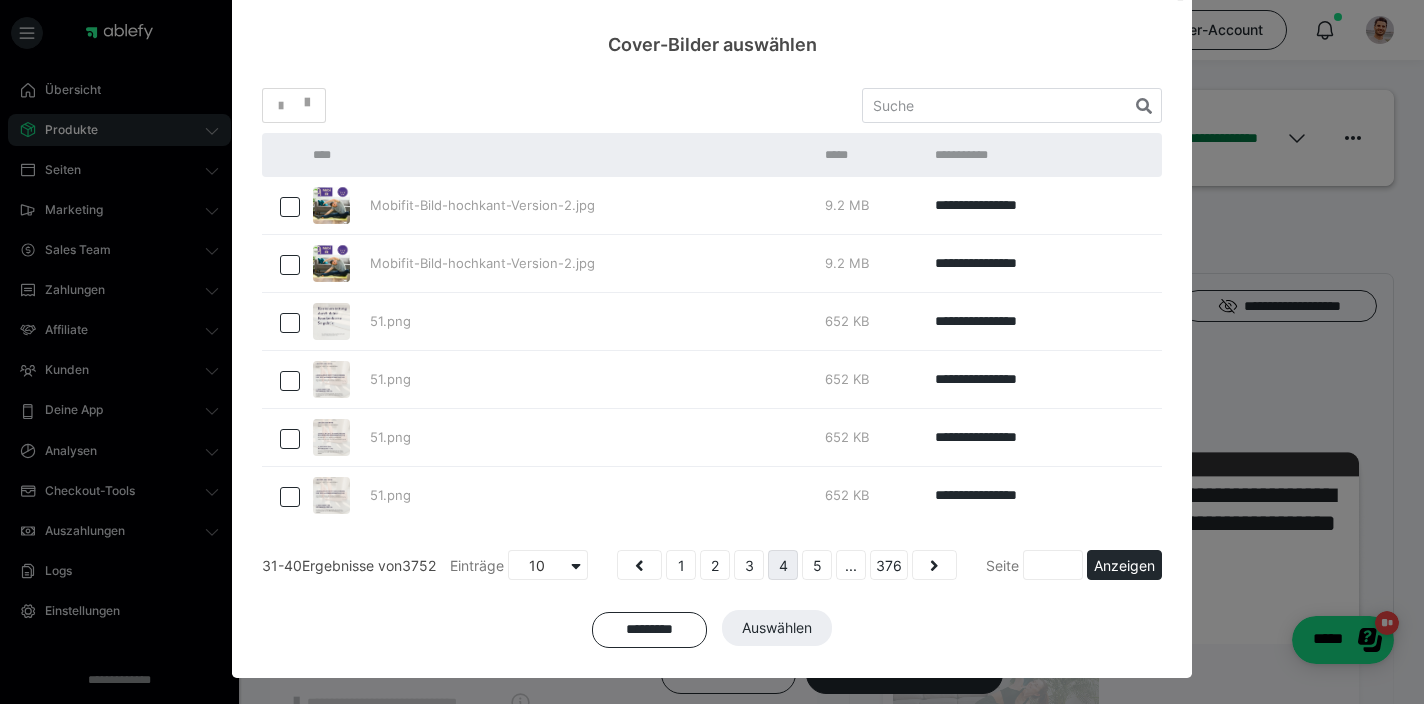 click on "4" at bounding box center (783, 565) 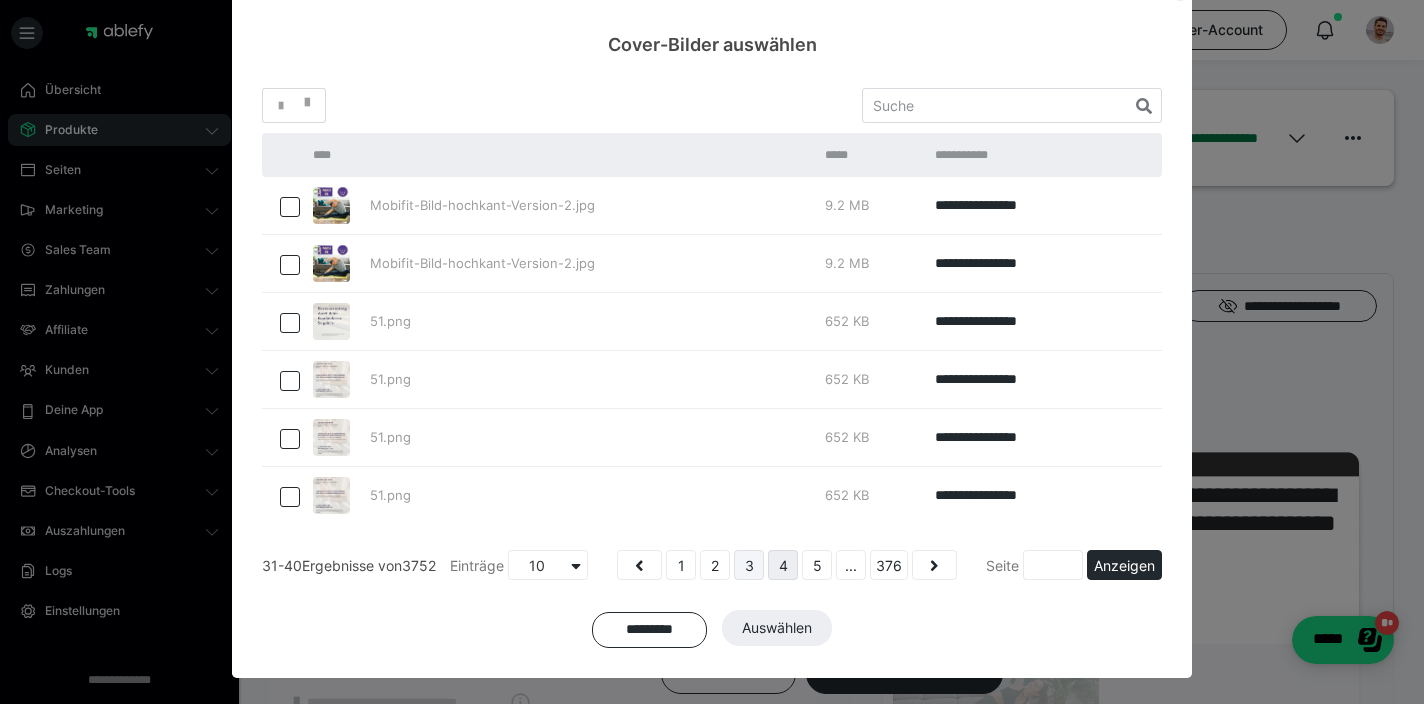 click on "3" at bounding box center (749, 565) 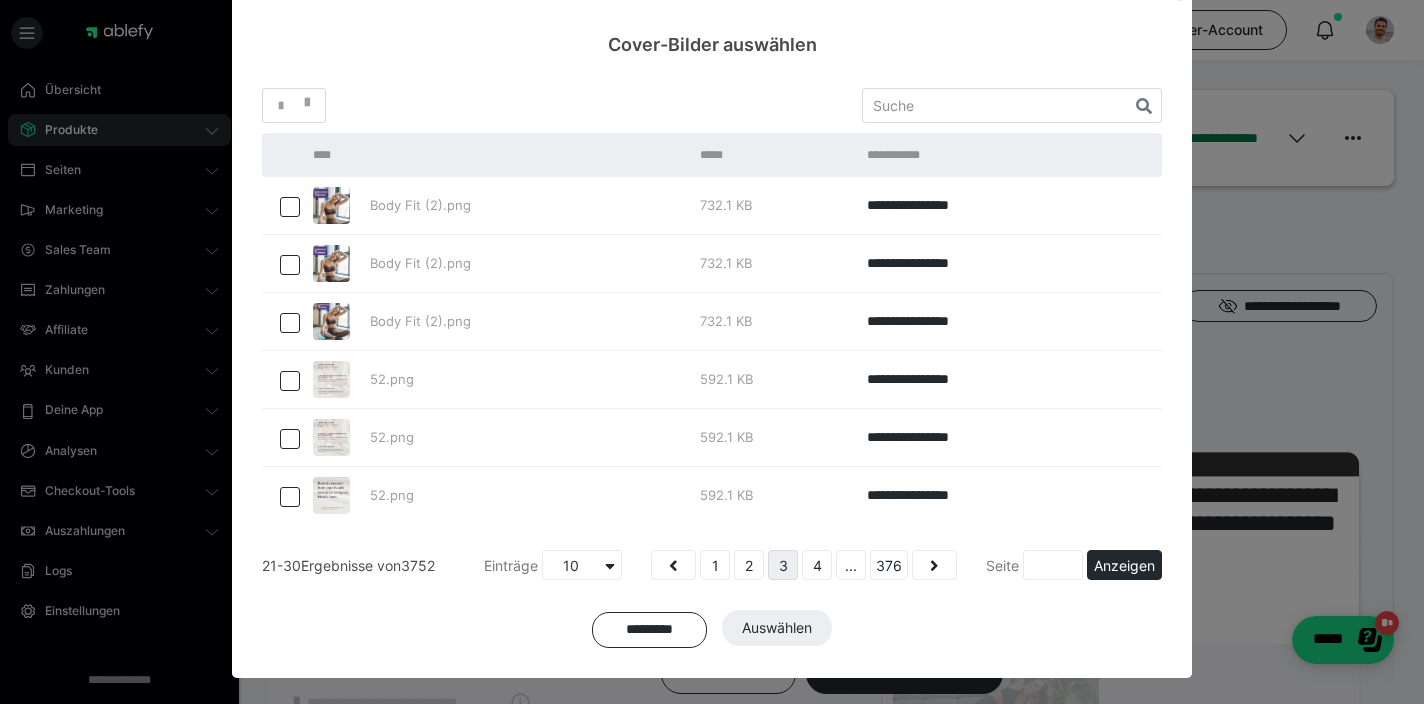 click at bounding box center (331, 205) 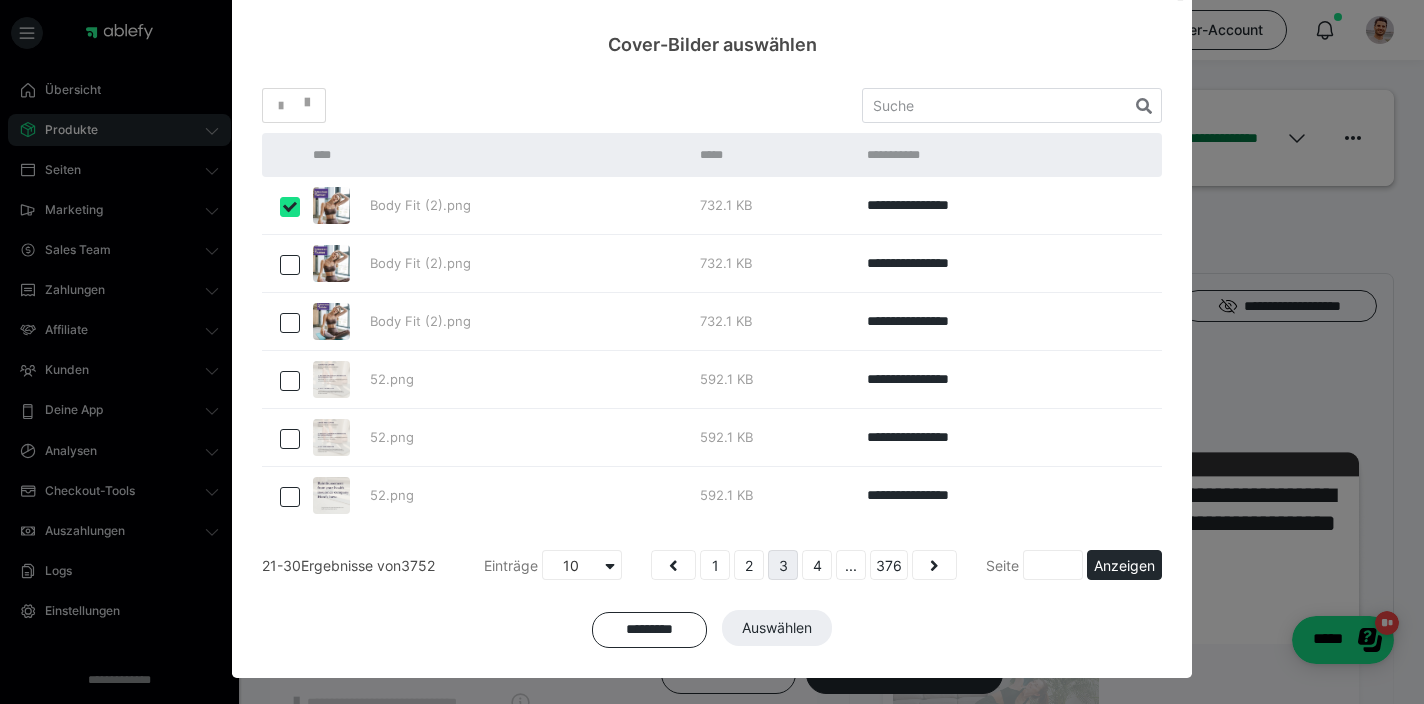 checkbox on "true" 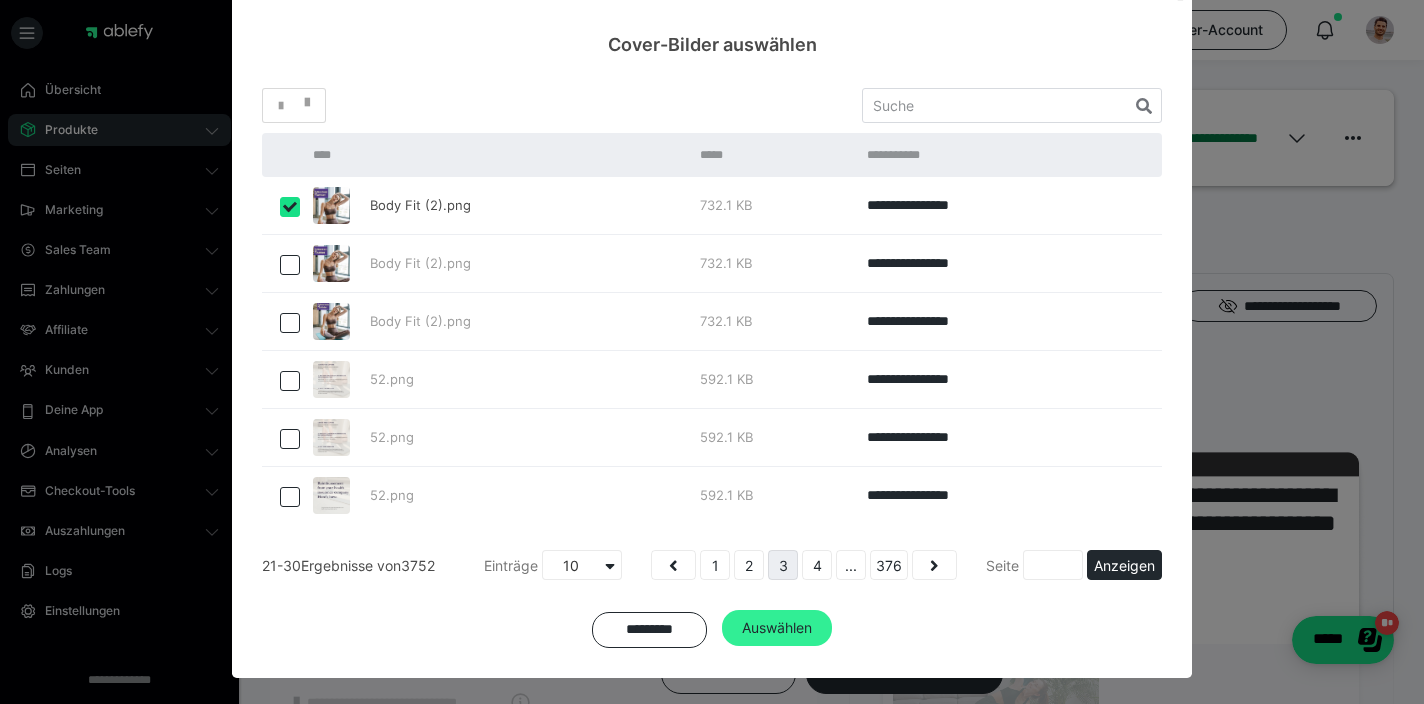 click on "Auswählen" at bounding box center [777, 628] 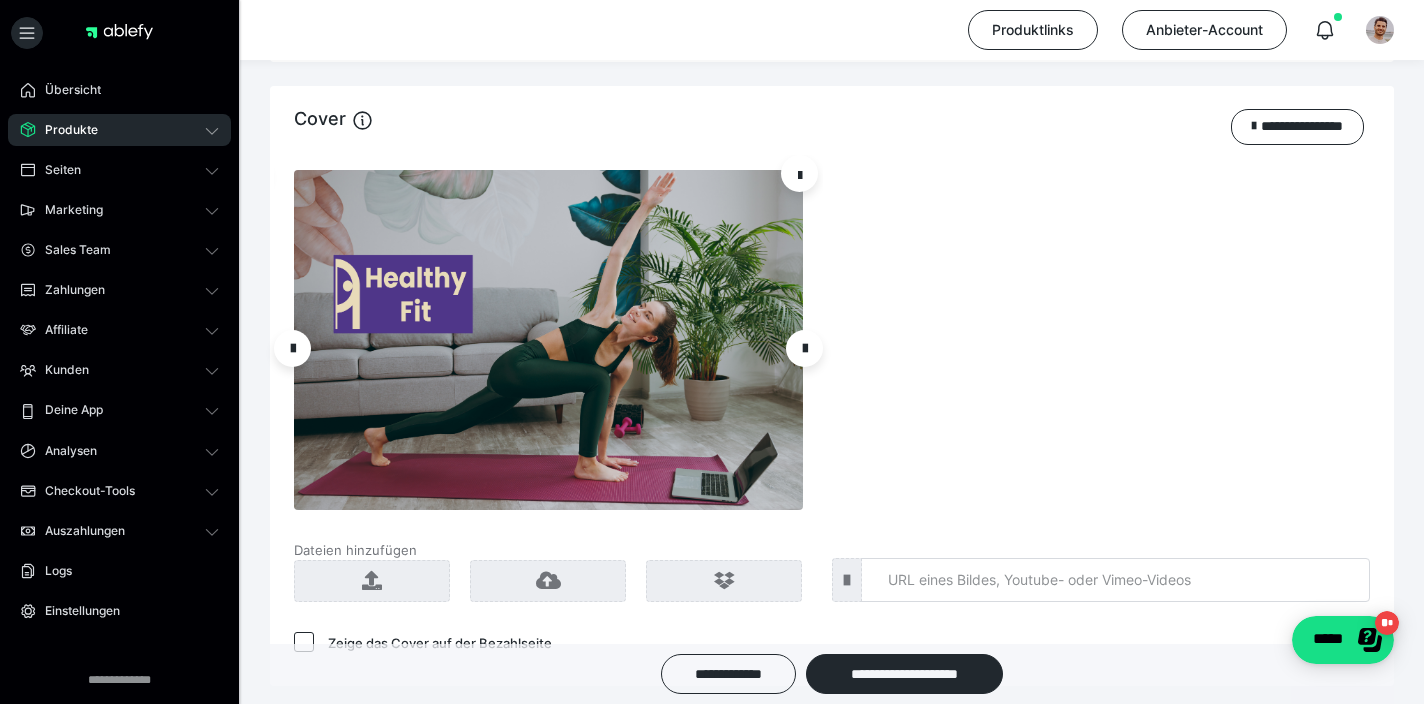 scroll, scrollTop: 1405, scrollLeft: 0, axis: vertical 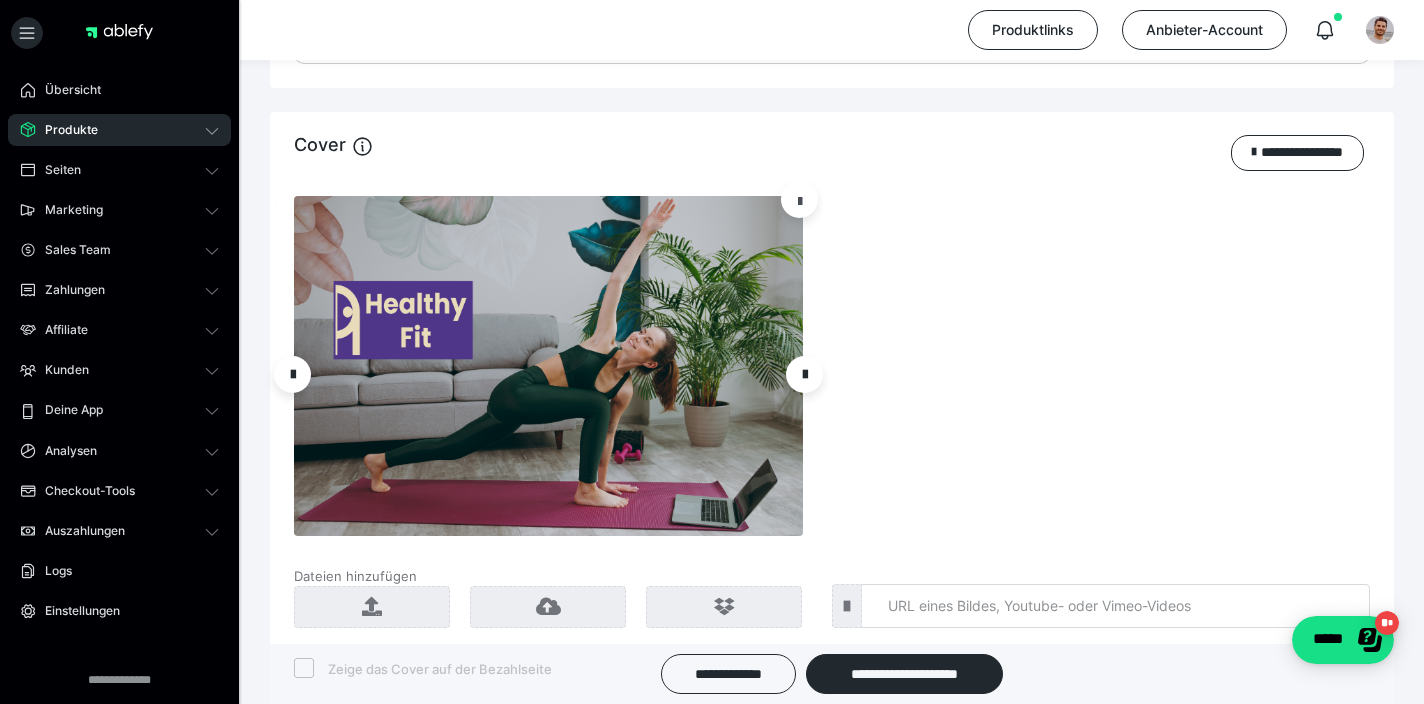 click at bounding box center [800, 200] 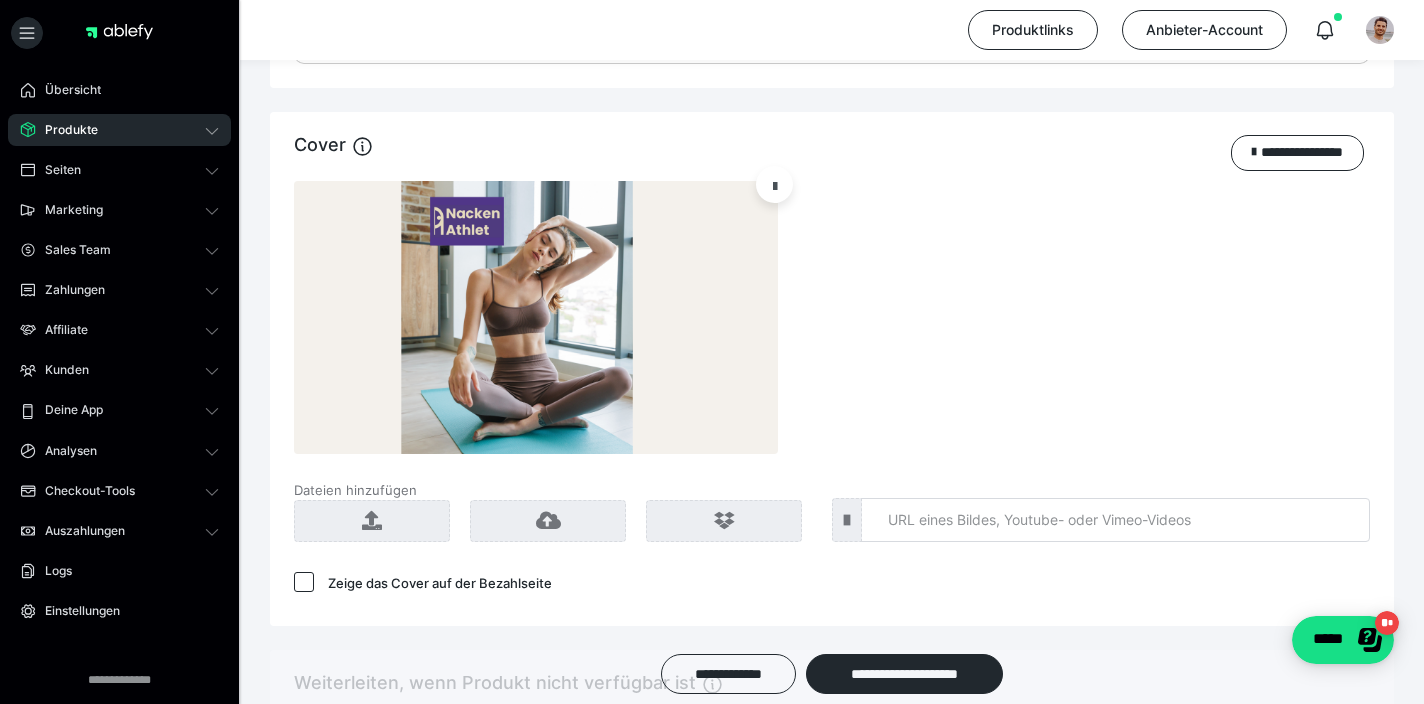 click at bounding box center [774, 184] 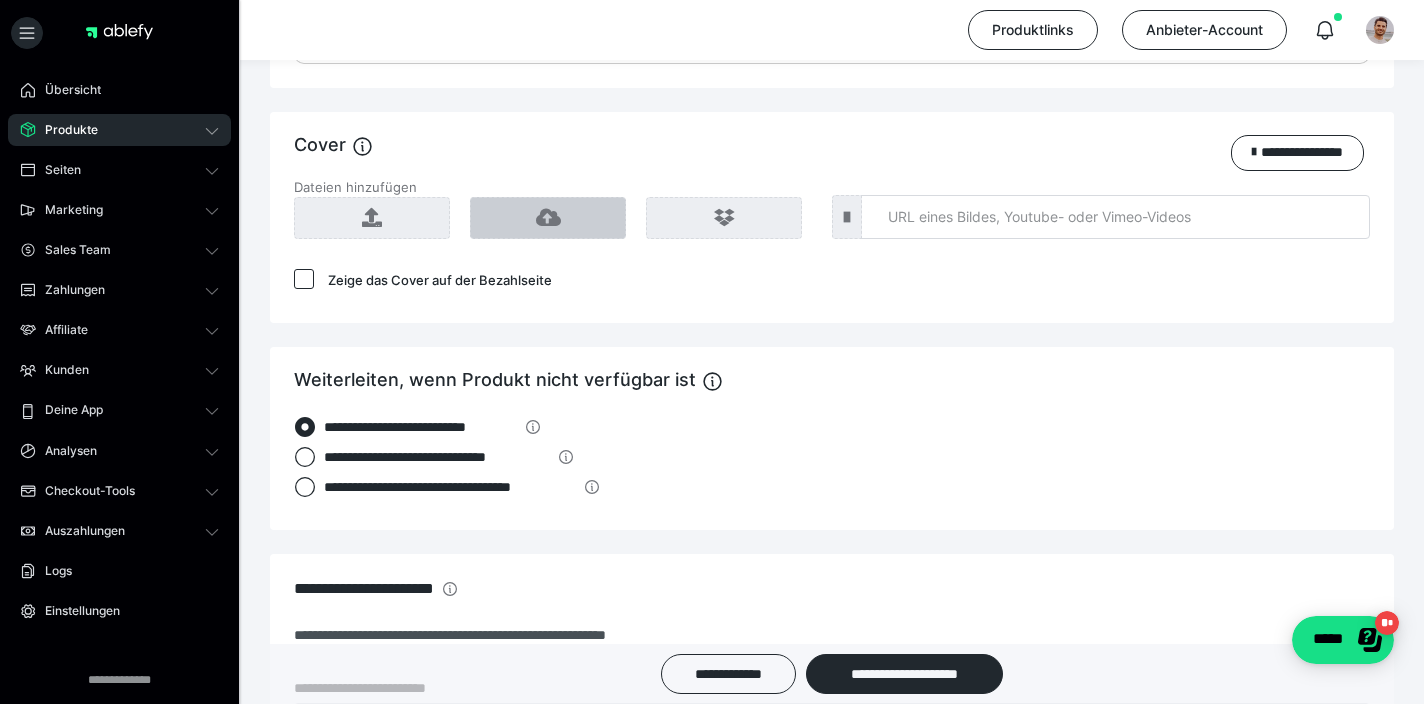 click at bounding box center [548, 218] 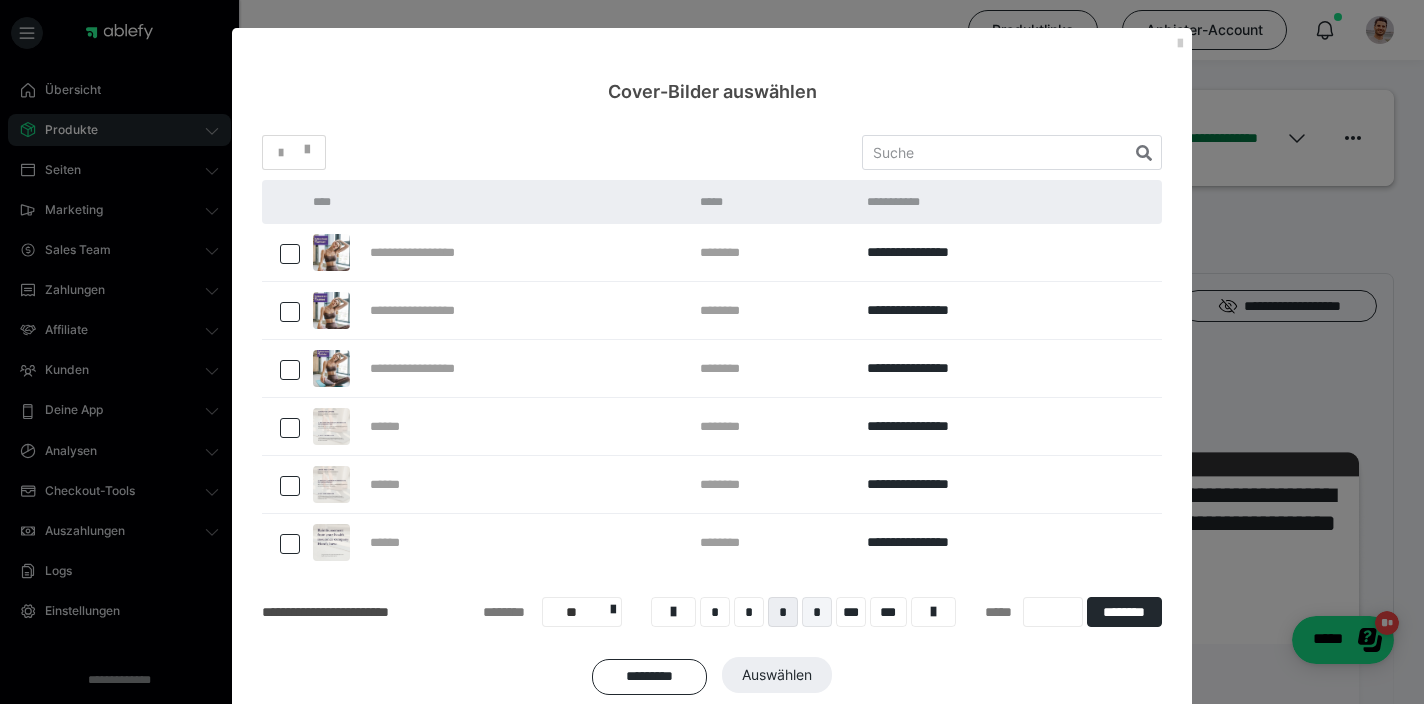 click on "*" at bounding box center (817, 612) 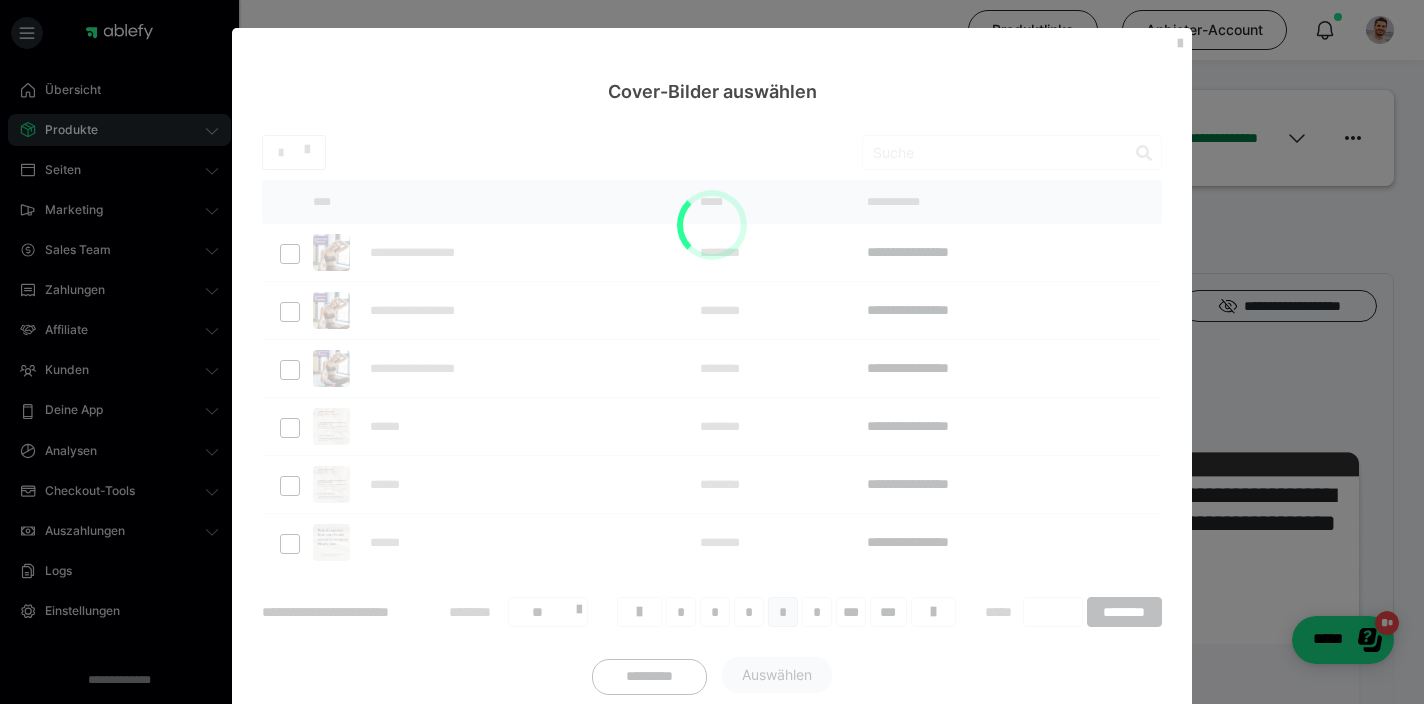 scroll, scrollTop: 47, scrollLeft: 0, axis: vertical 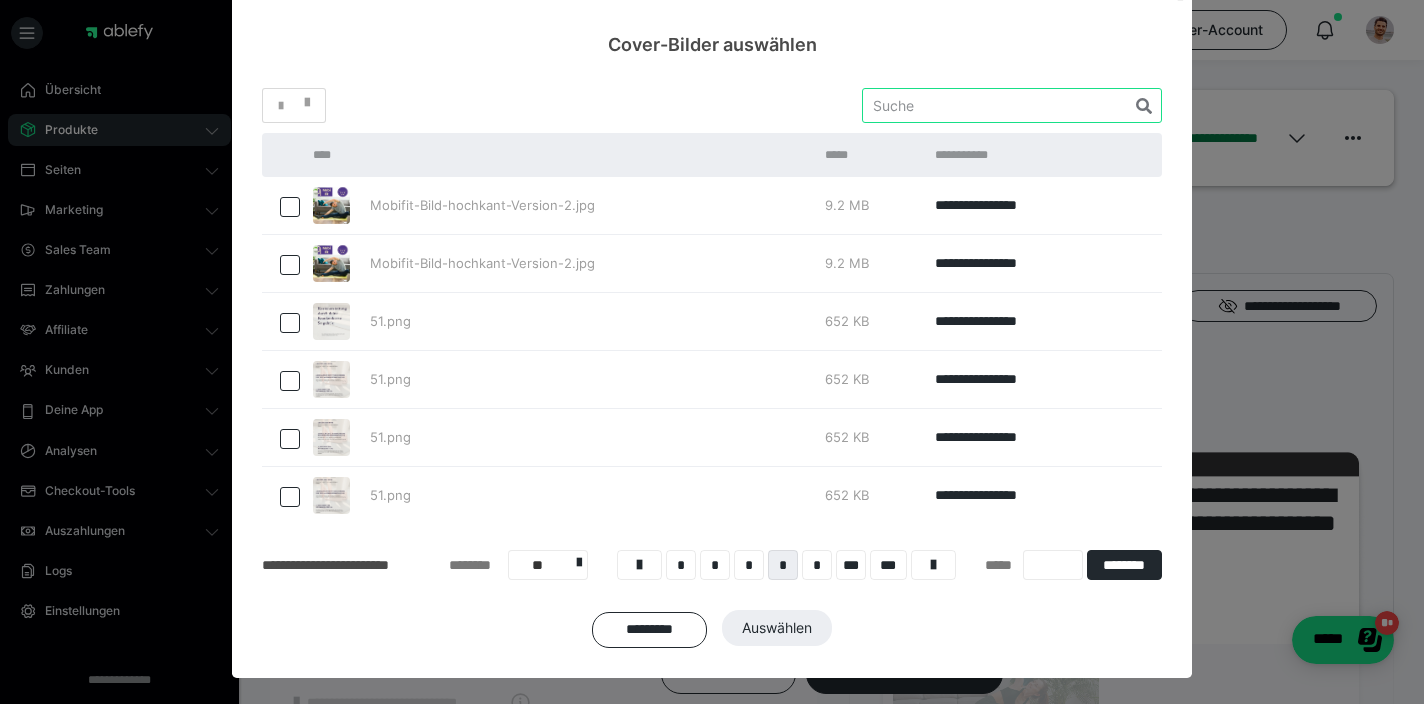 click at bounding box center [1012, 105] 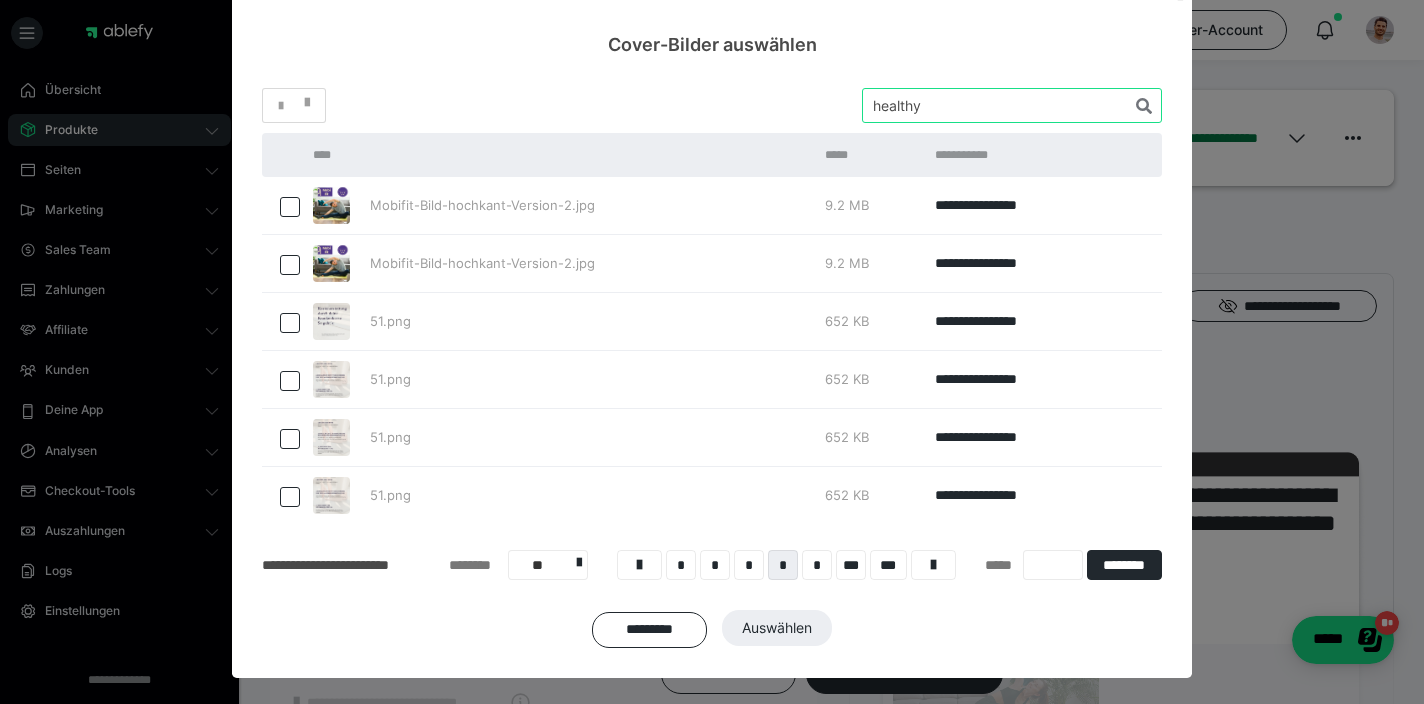 type on "healthy" 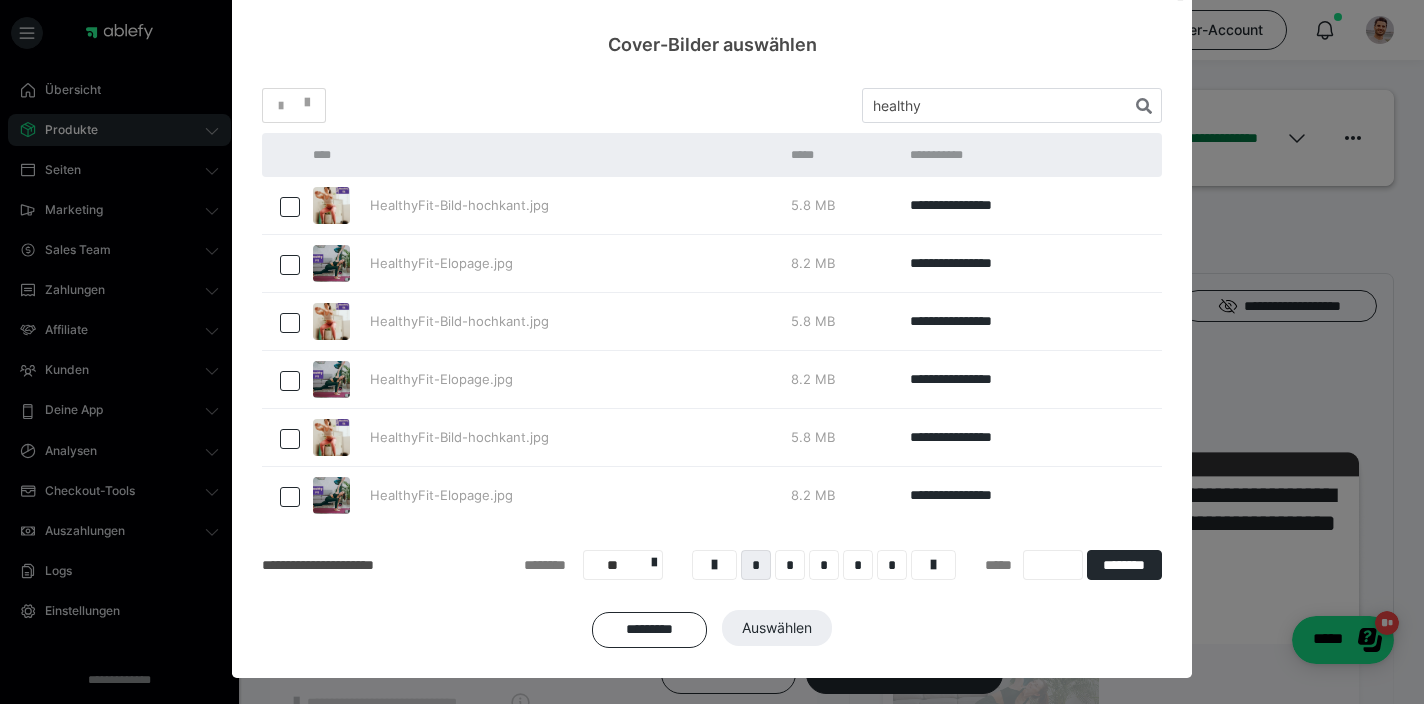 click at bounding box center [331, 205] 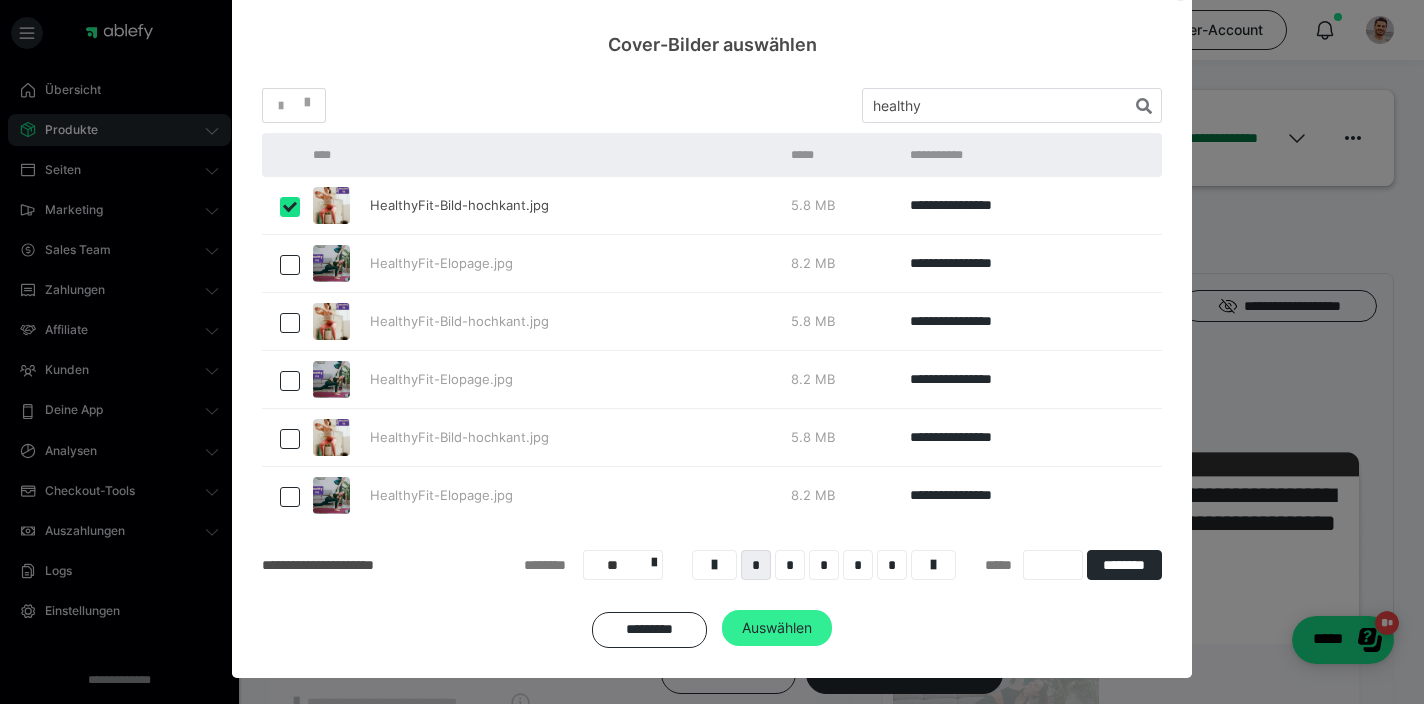 click on "Auswählen" at bounding box center [777, 628] 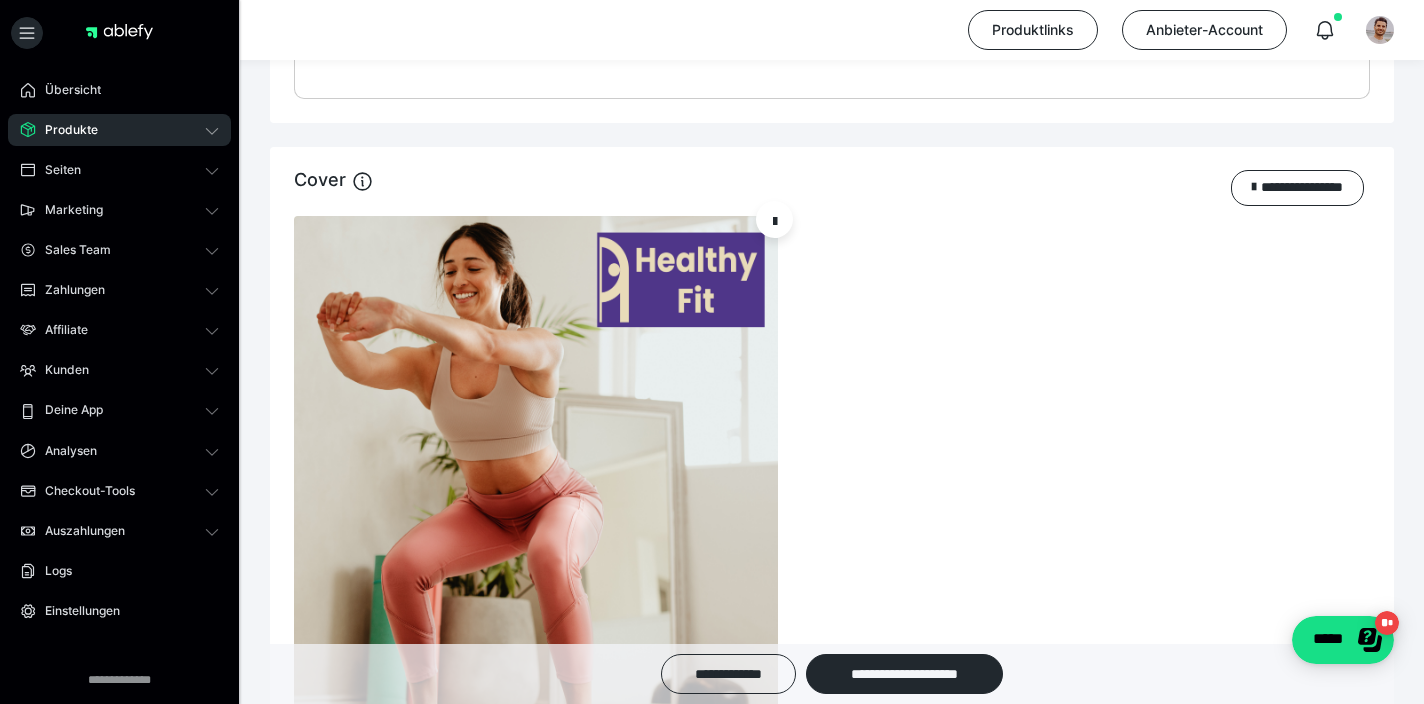 scroll, scrollTop: 1493, scrollLeft: 0, axis: vertical 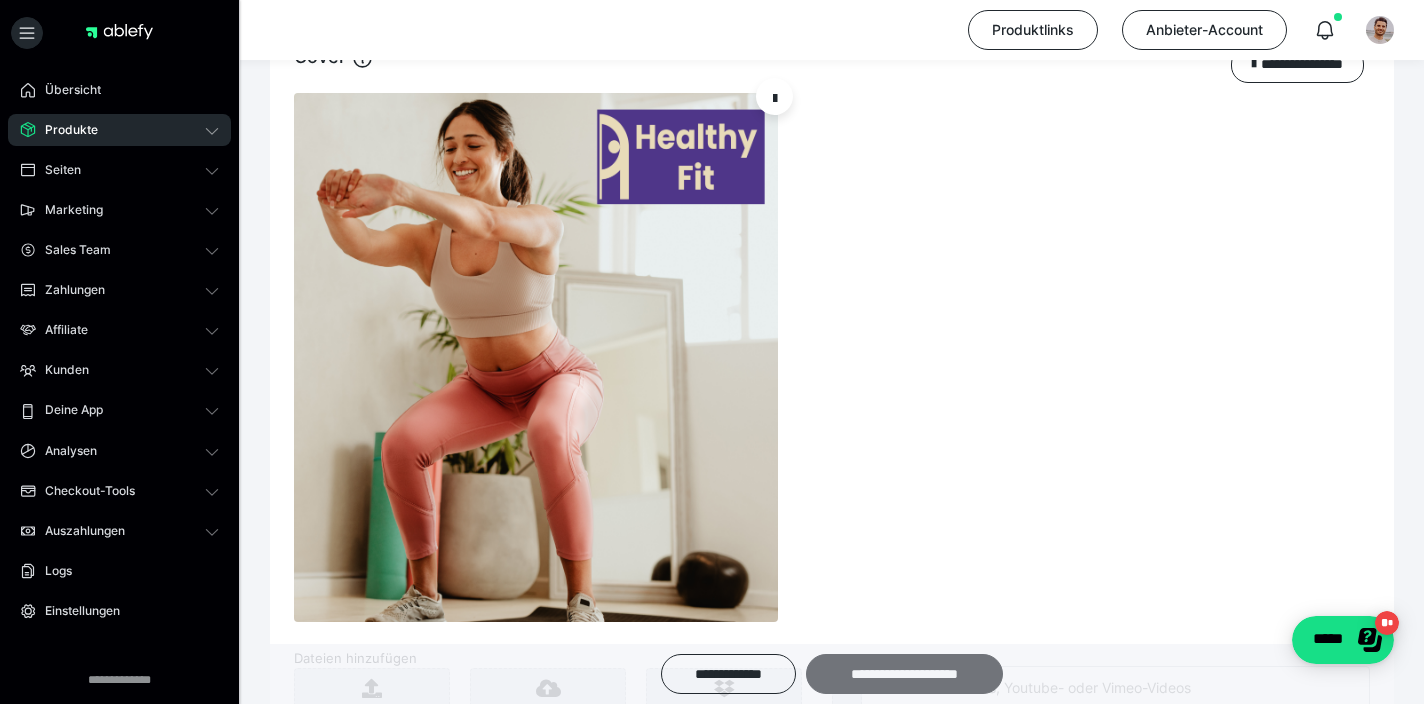 click on "**********" at bounding box center [904, 674] 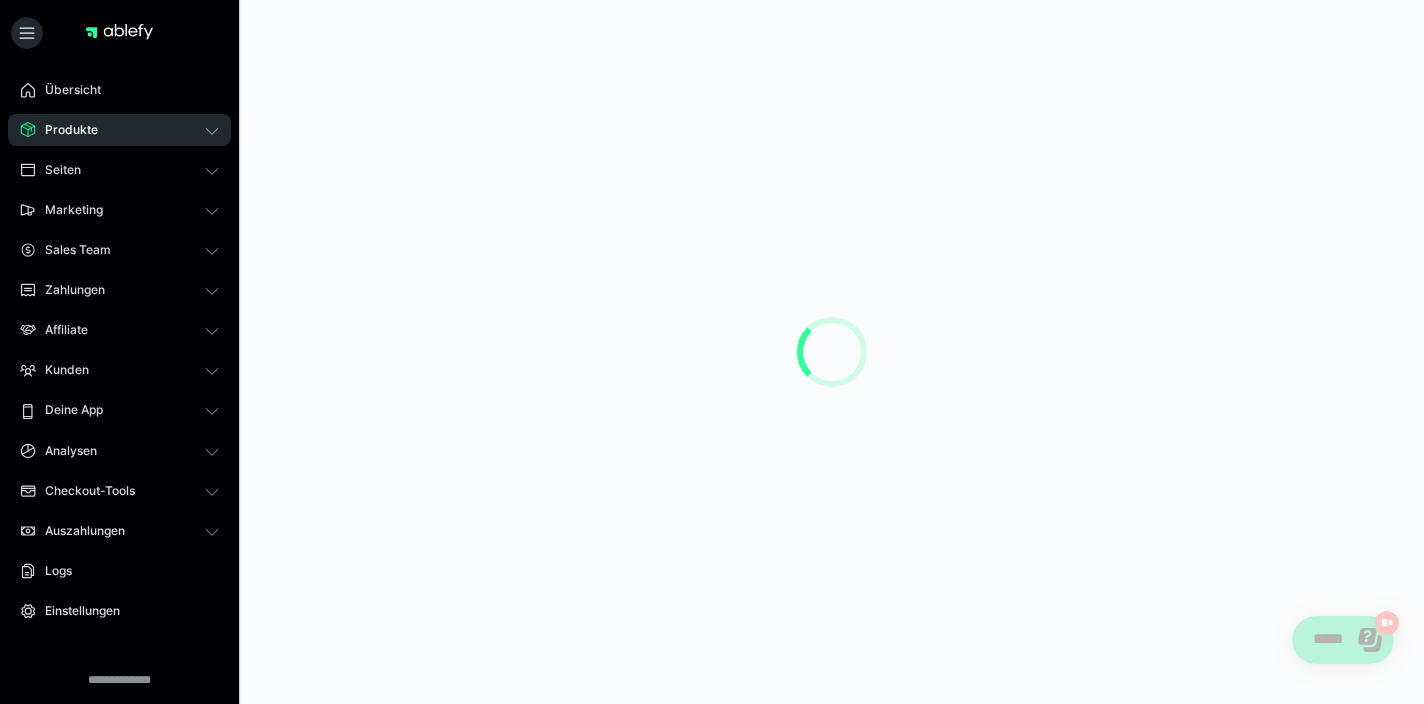 scroll, scrollTop: 0, scrollLeft: 0, axis: both 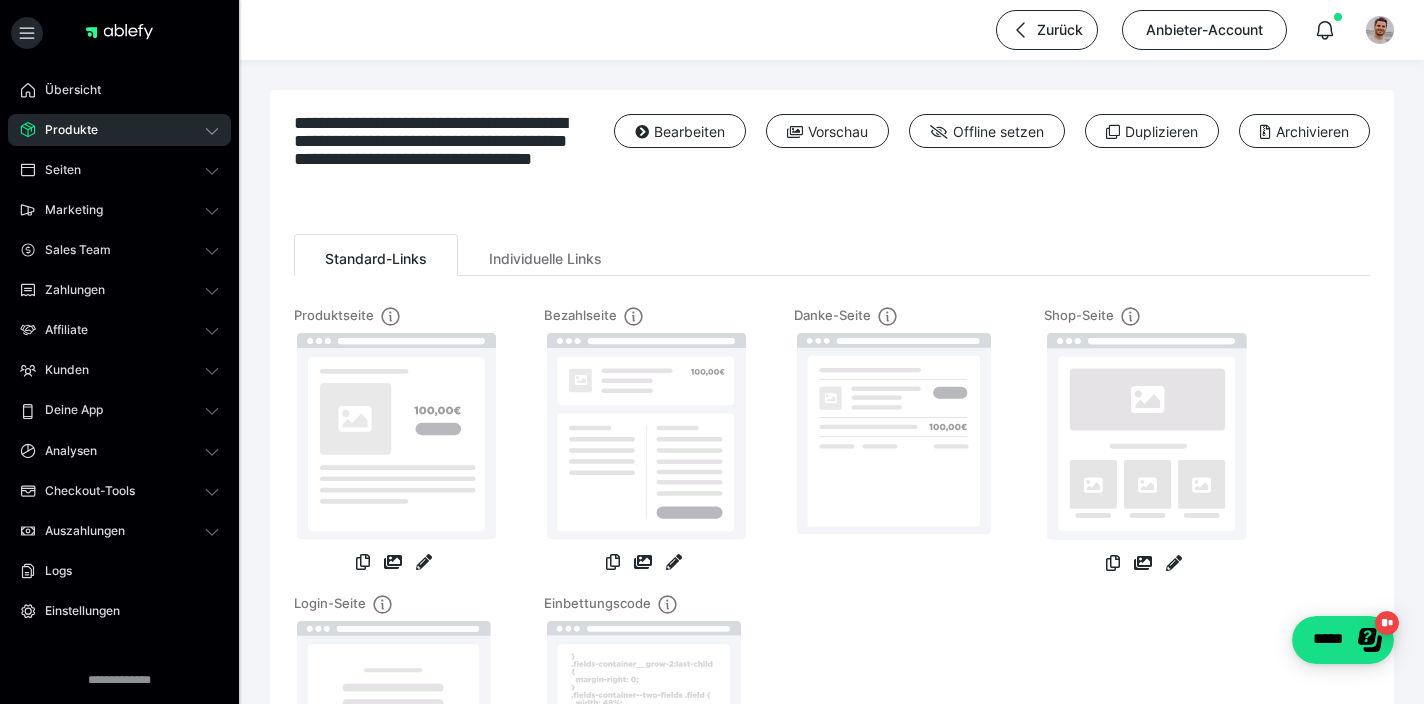 click on "Produkte" at bounding box center (119, 130) 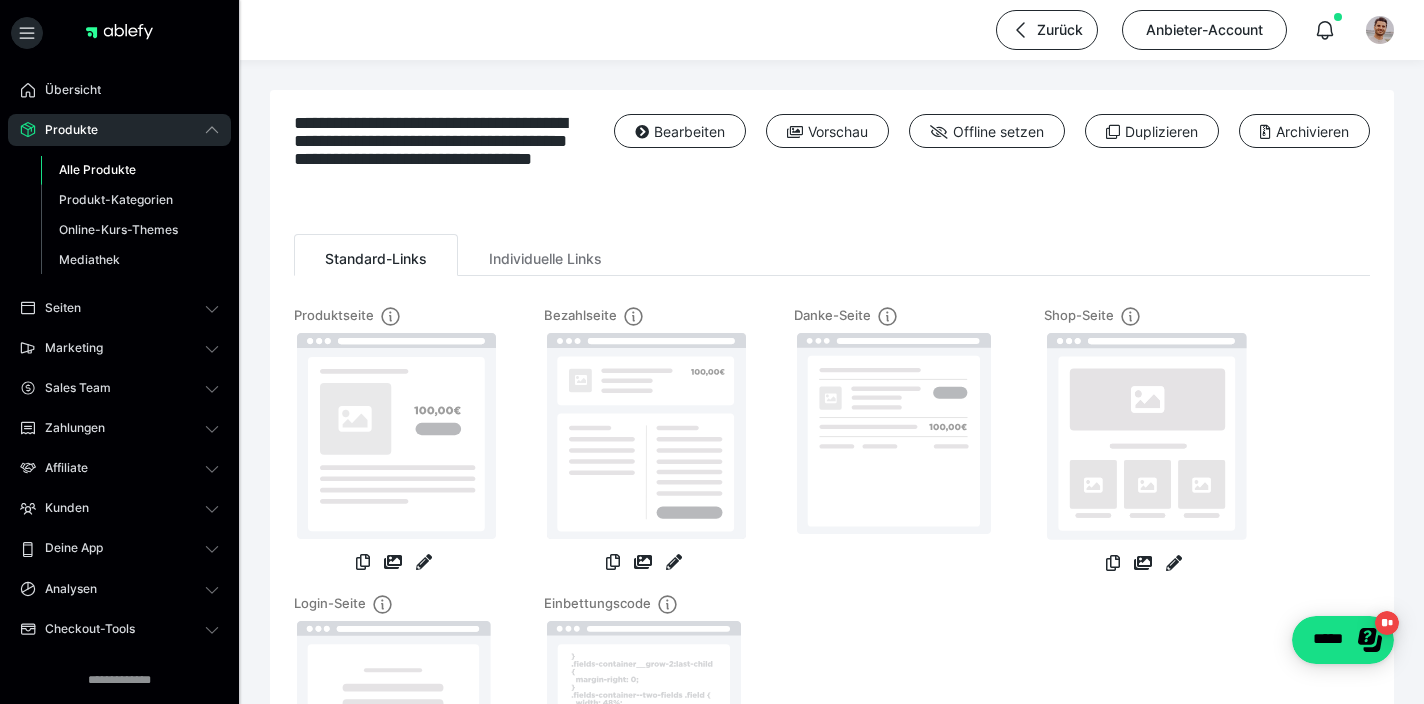 click on "Alle Produkte" at bounding box center (97, 169) 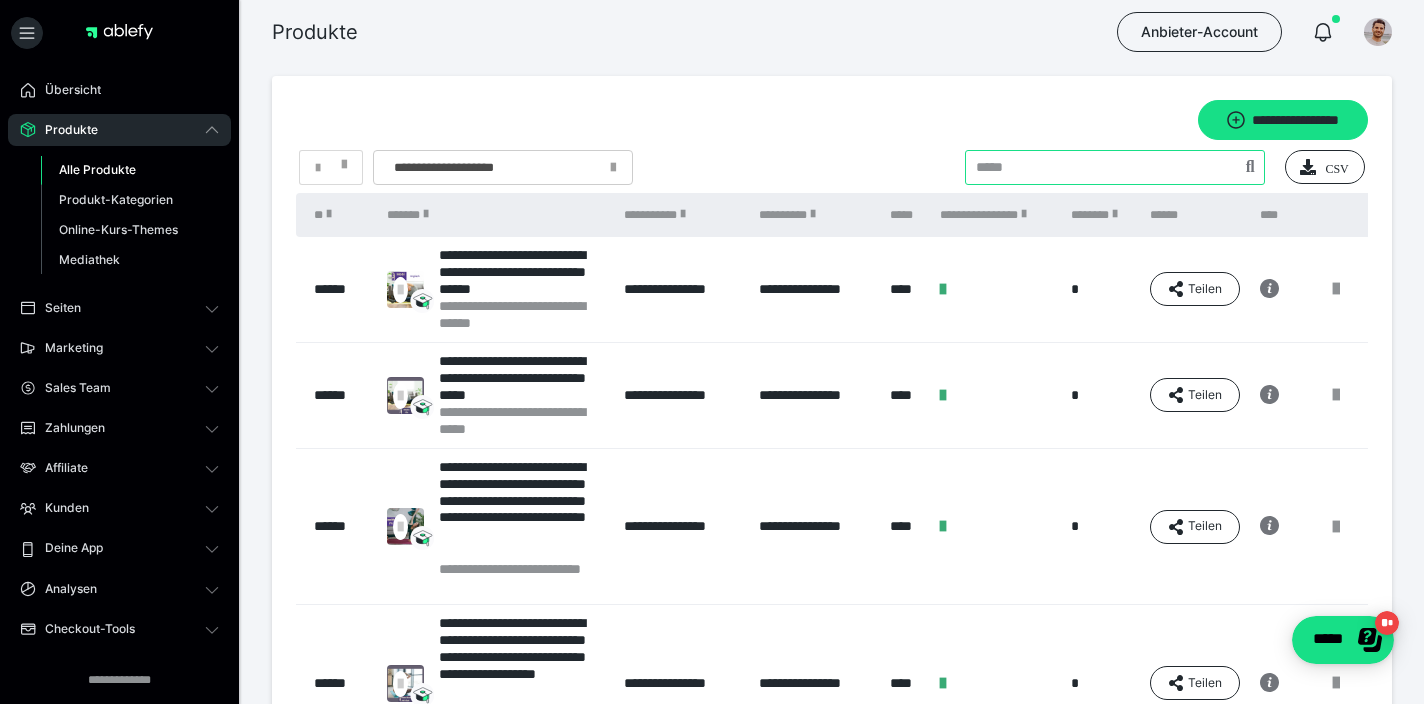 click at bounding box center [1115, 167] 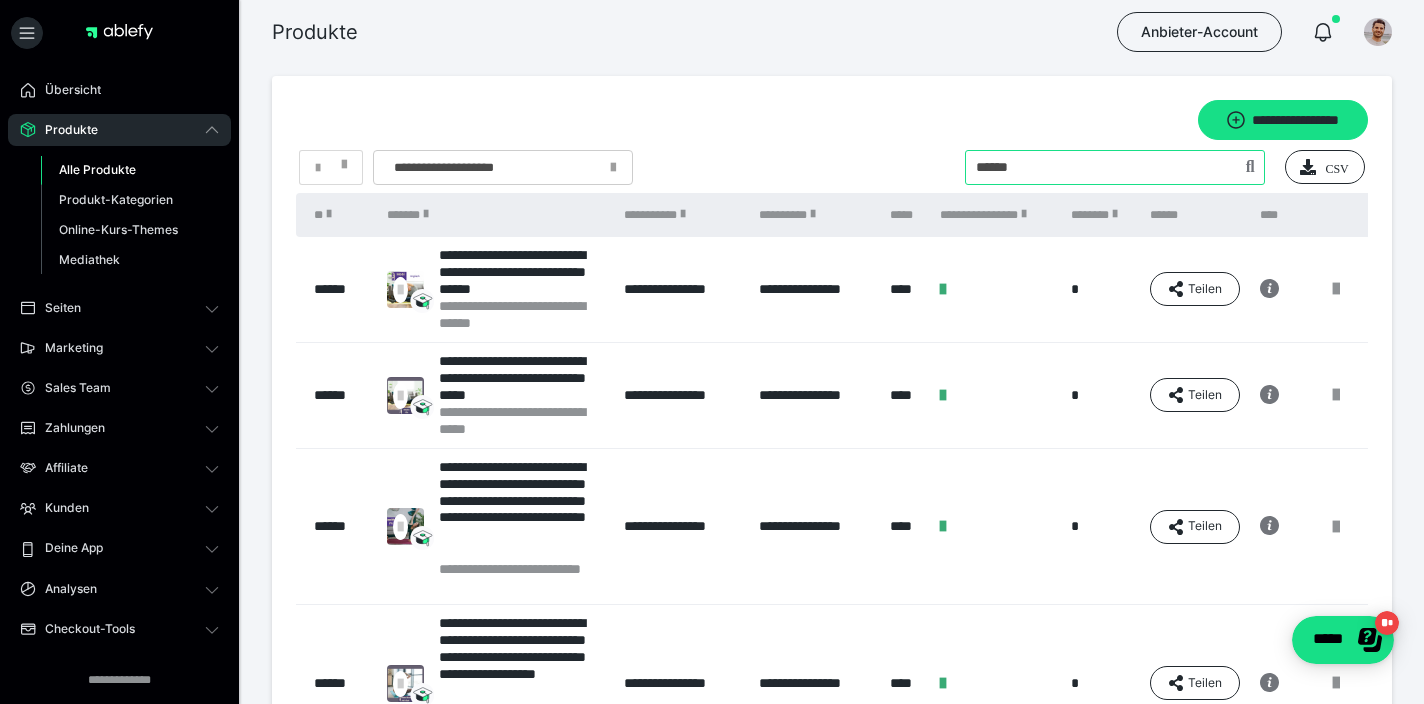 type on "******" 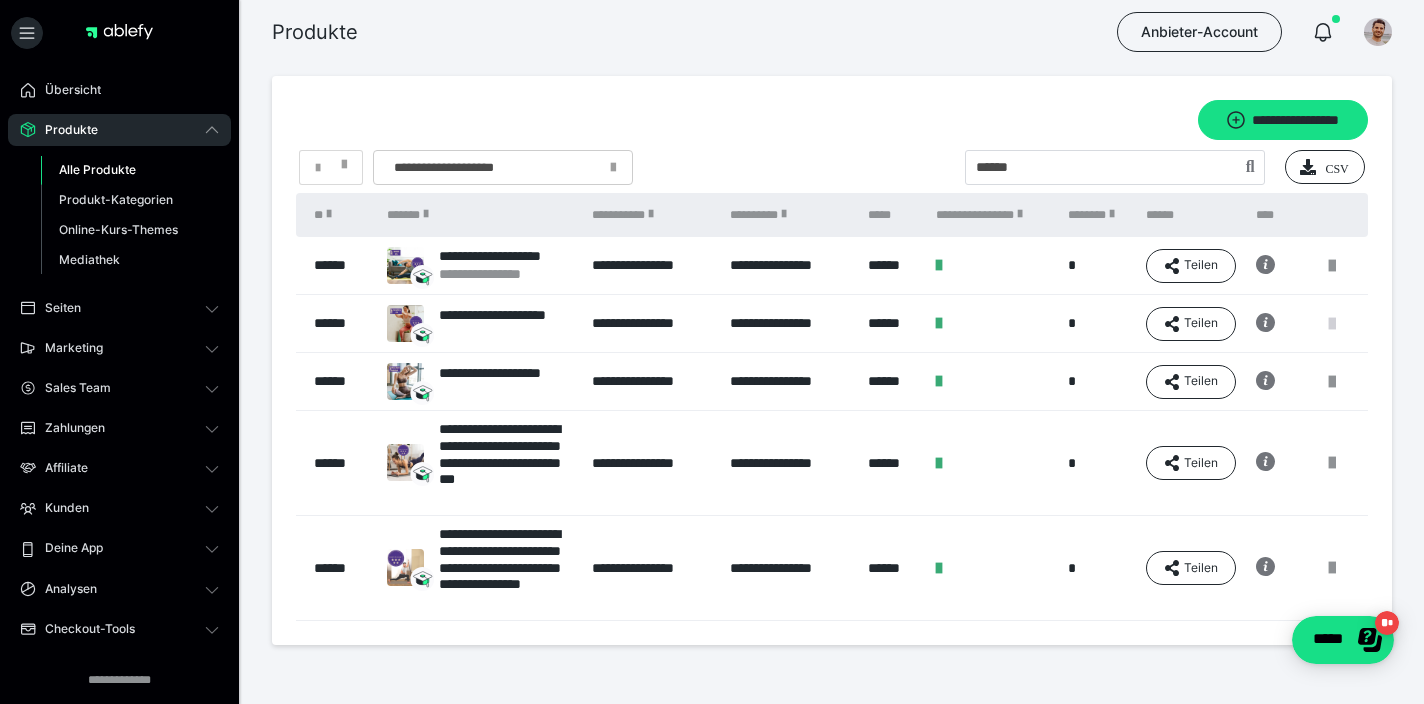 click at bounding box center (1332, 324) 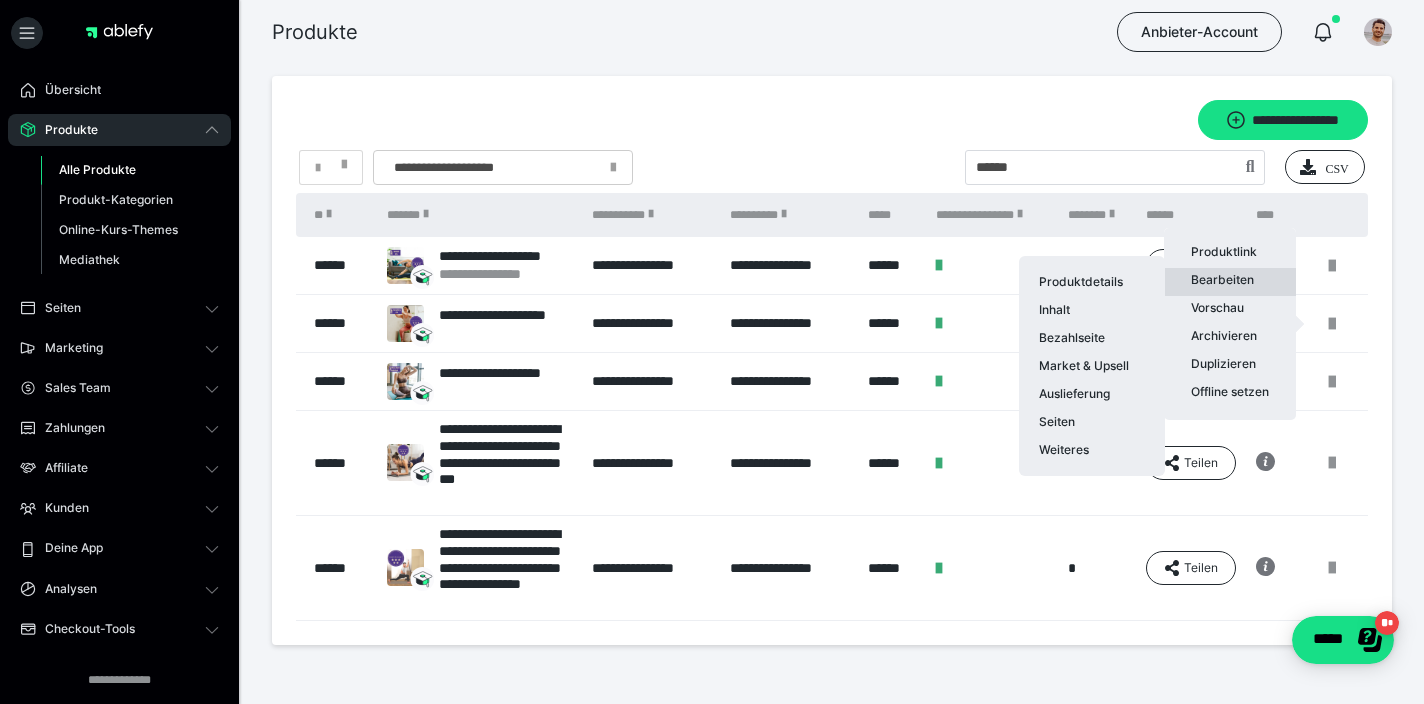 click on "Bearbeiten Produktdetails Inhalt Bezahlseite Market & Upsell Auslieferung Seiten Weiteres" at bounding box center (1230, 282) 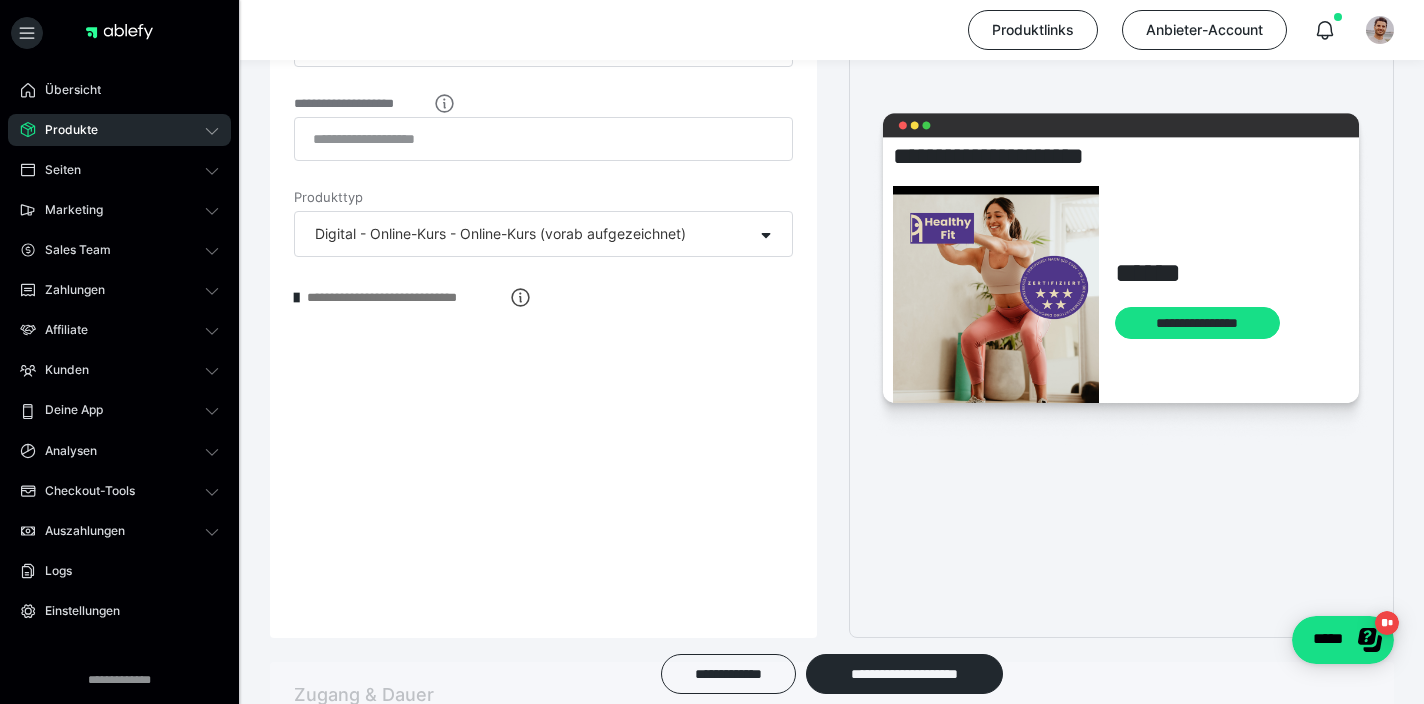 scroll, scrollTop: 0, scrollLeft: 0, axis: both 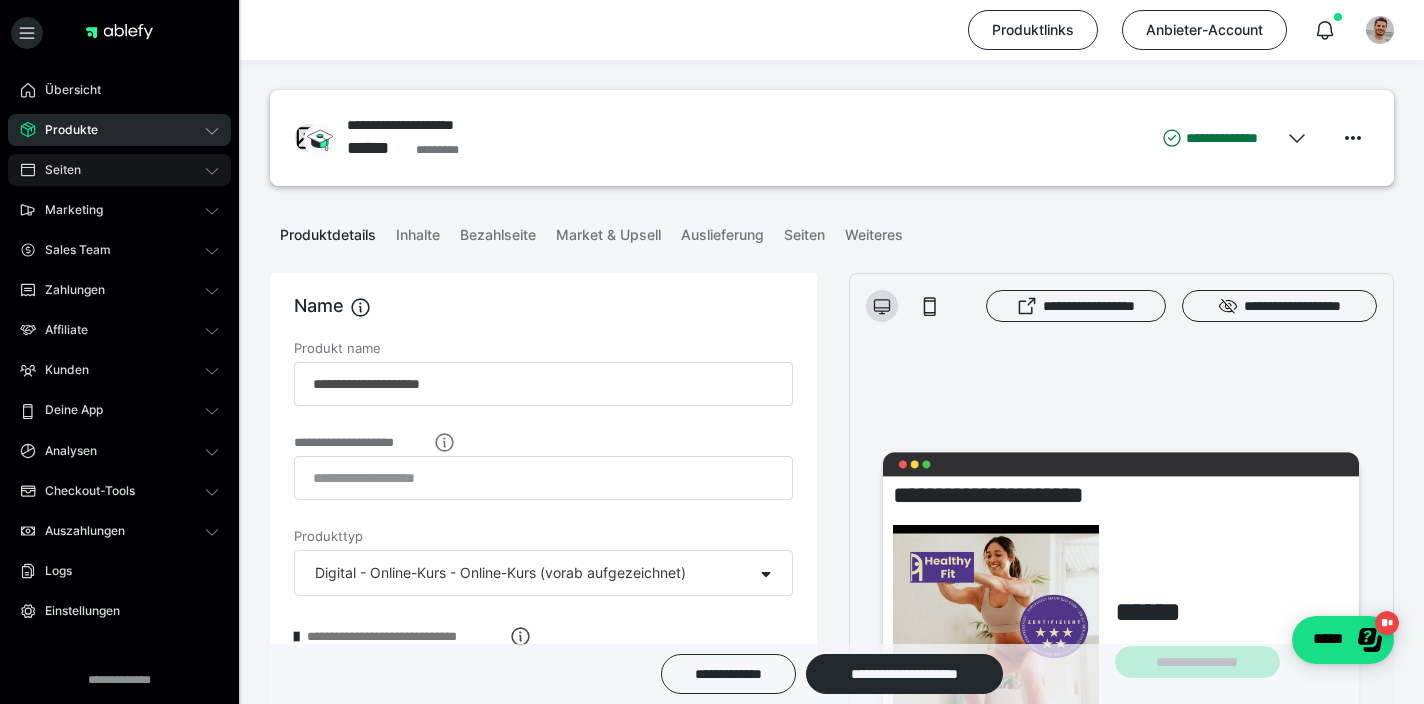 click on "Seiten" at bounding box center (119, 170) 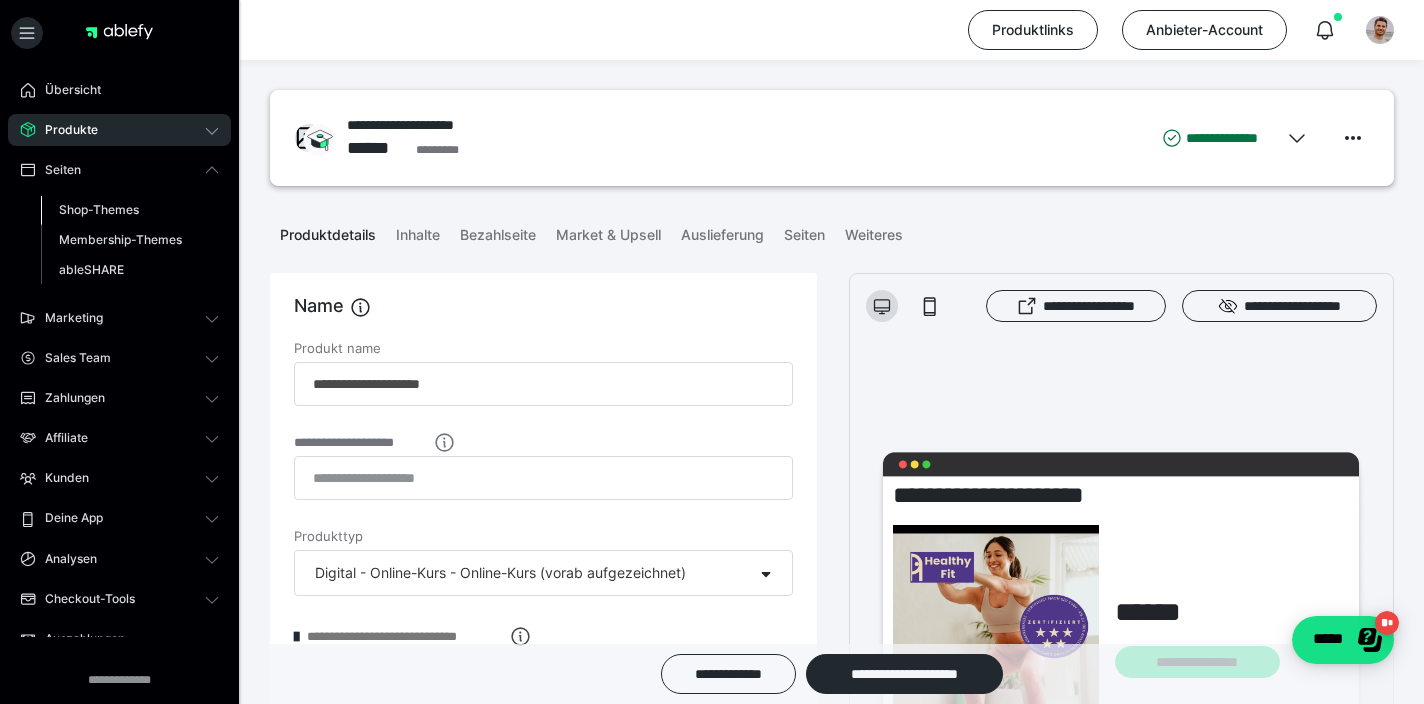 click on "Shop-Themes" at bounding box center [99, 209] 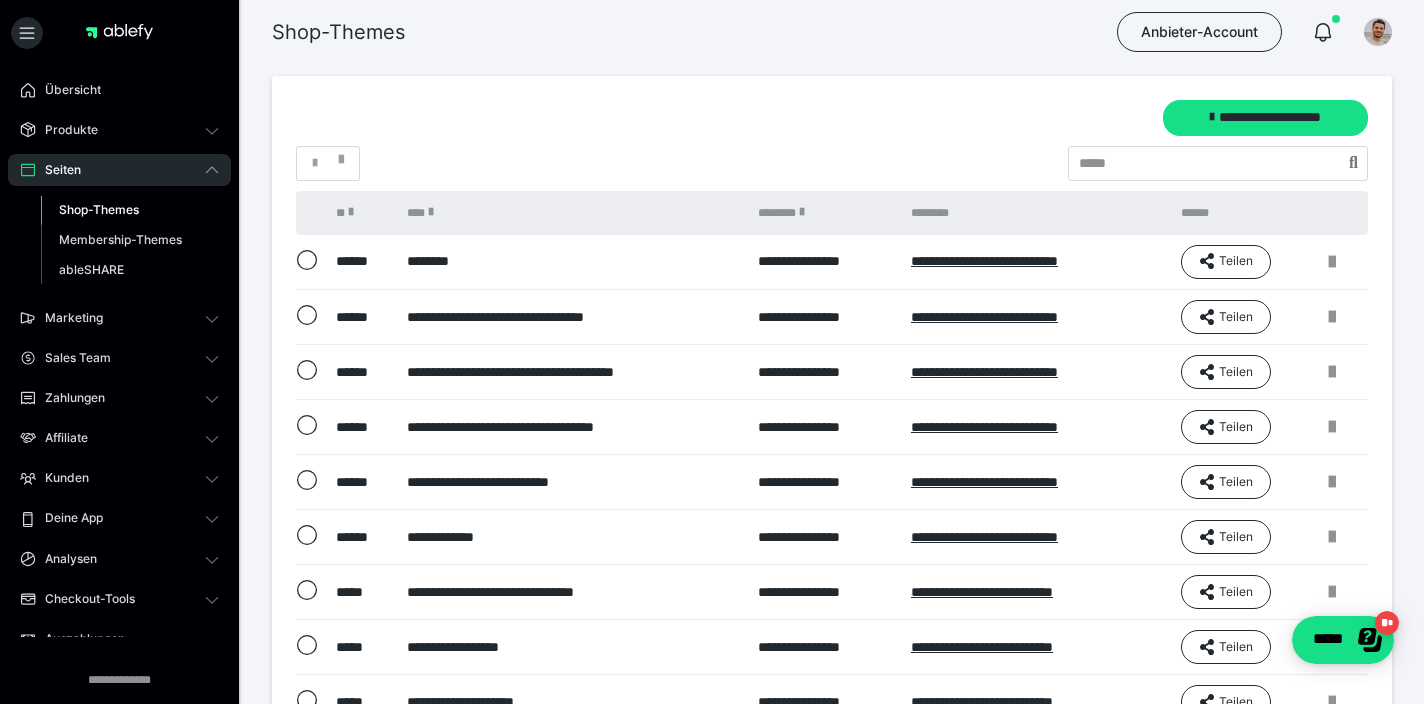 scroll, scrollTop: 289, scrollLeft: 0, axis: vertical 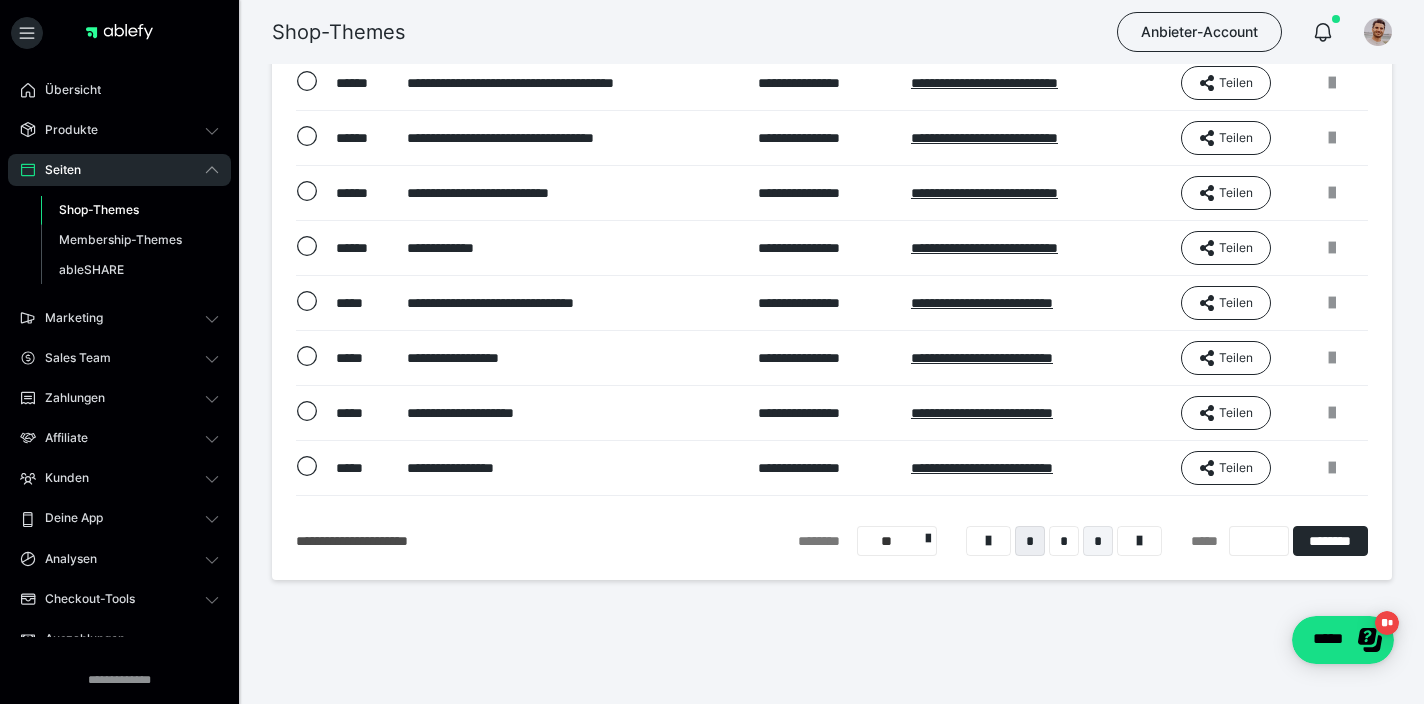 click on "*" at bounding box center (1098, 541) 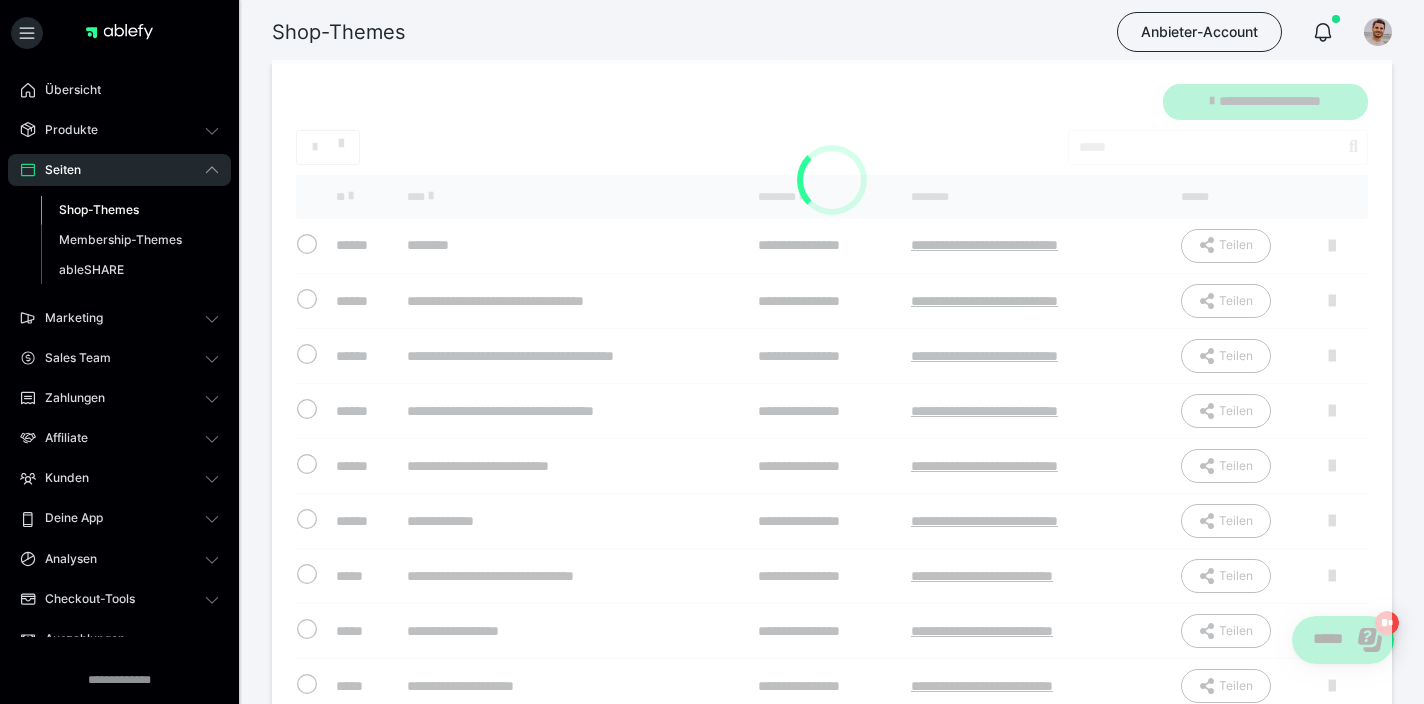 scroll, scrollTop: 0, scrollLeft: 0, axis: both 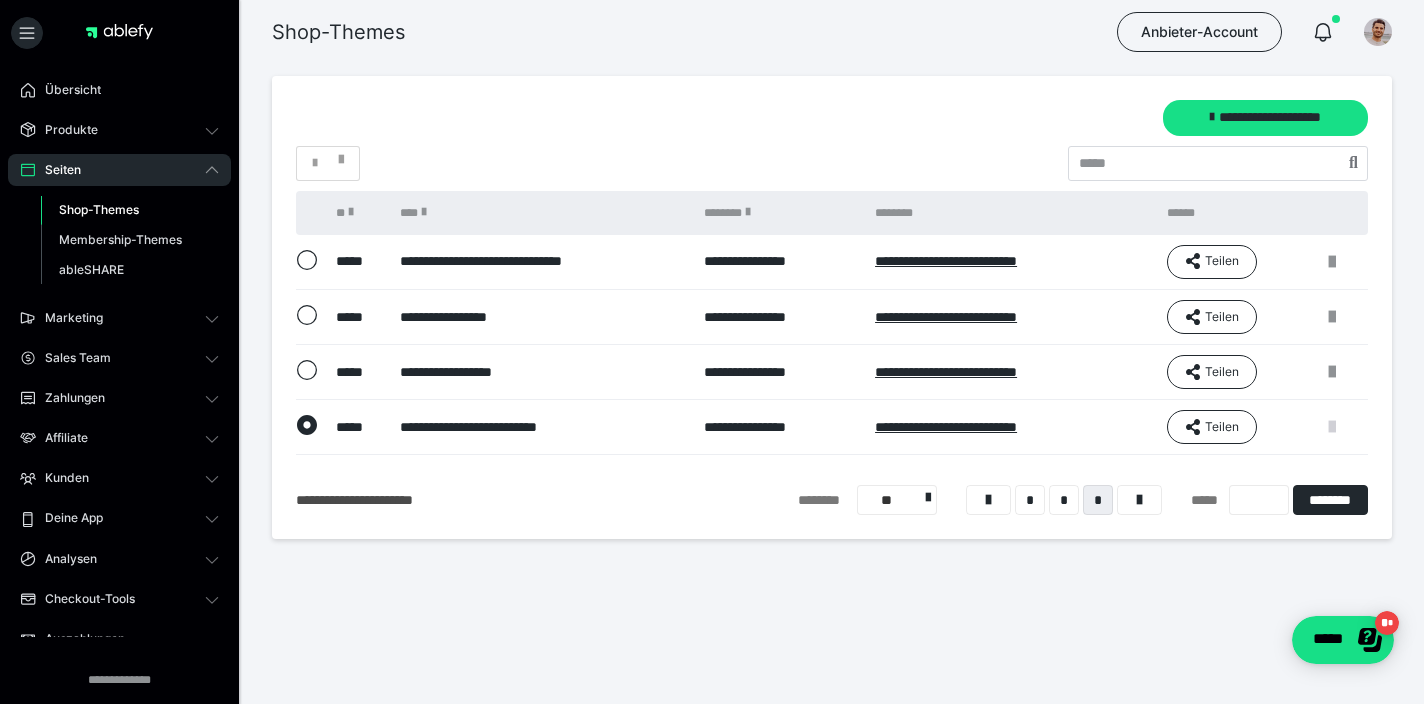 click at bounding box center [1332, 427] 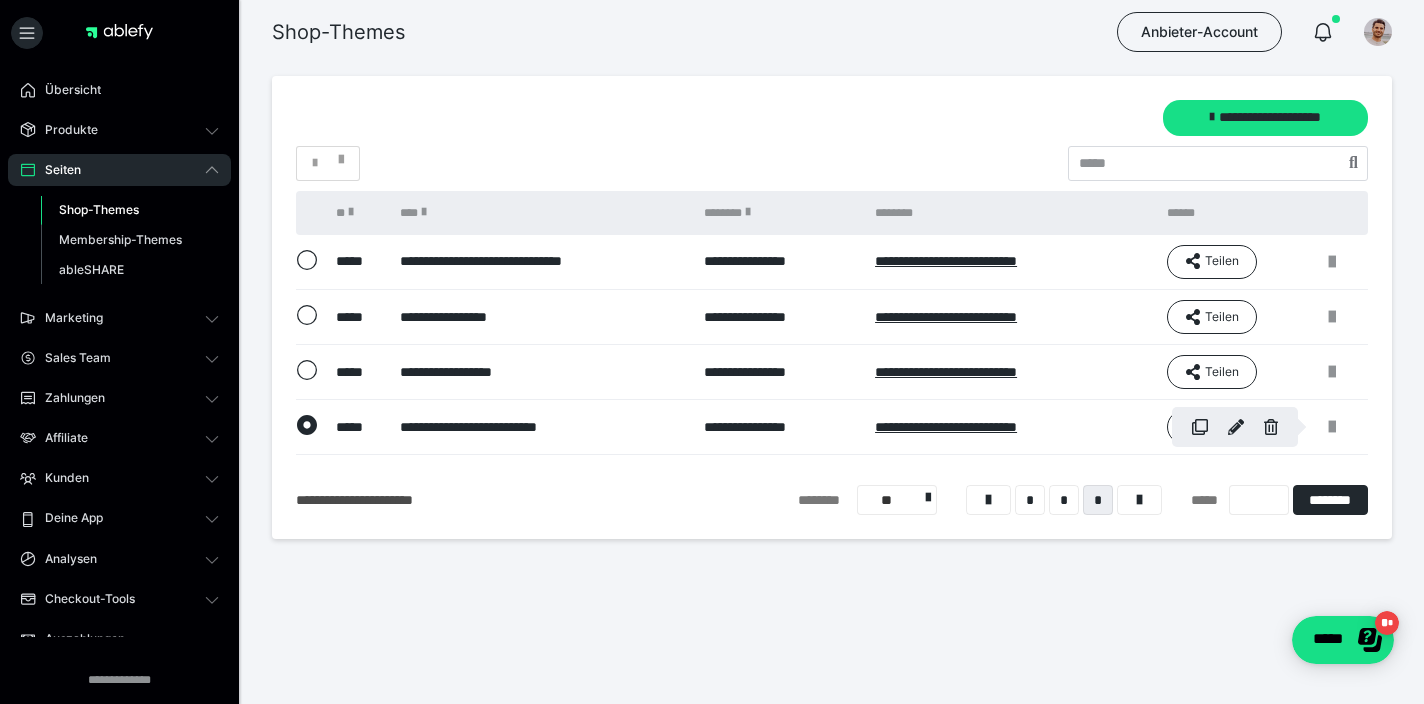 click at bounding box center [1235, 427] 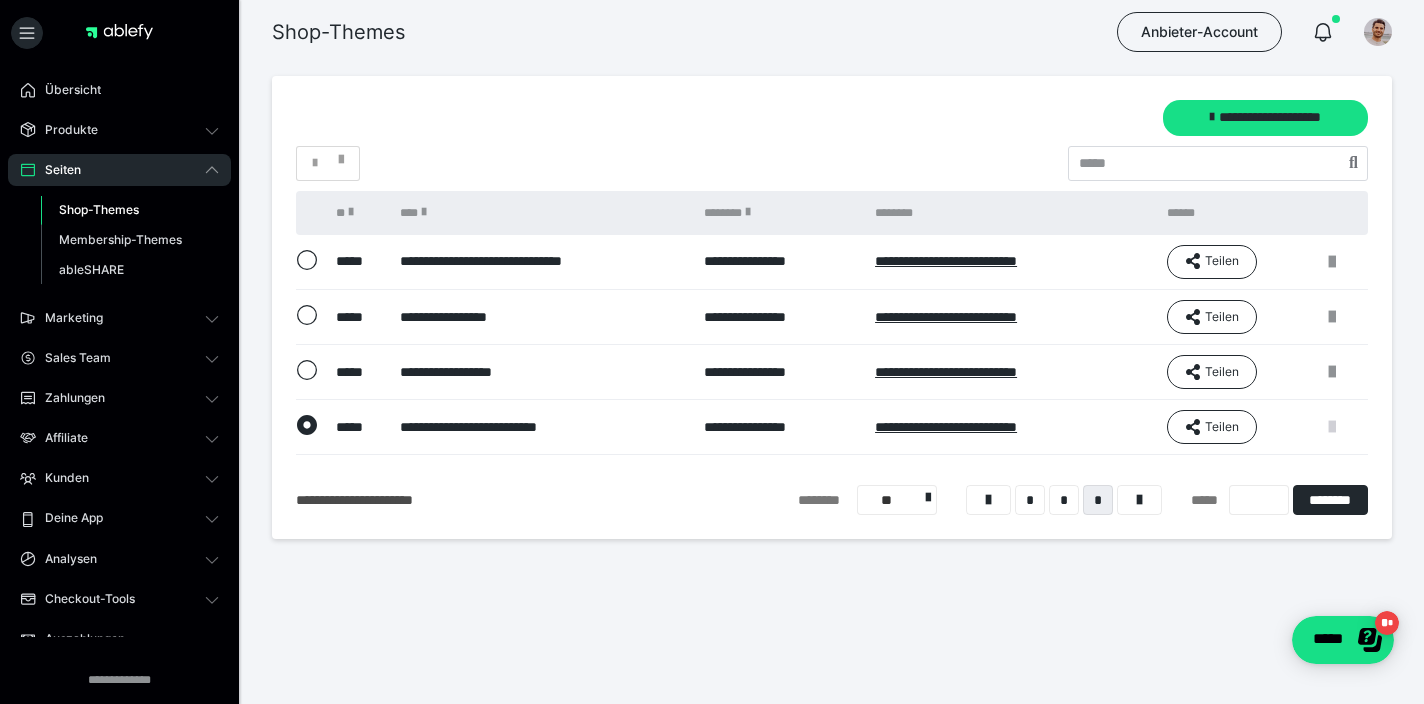 click at bounding box center [1332, 427] 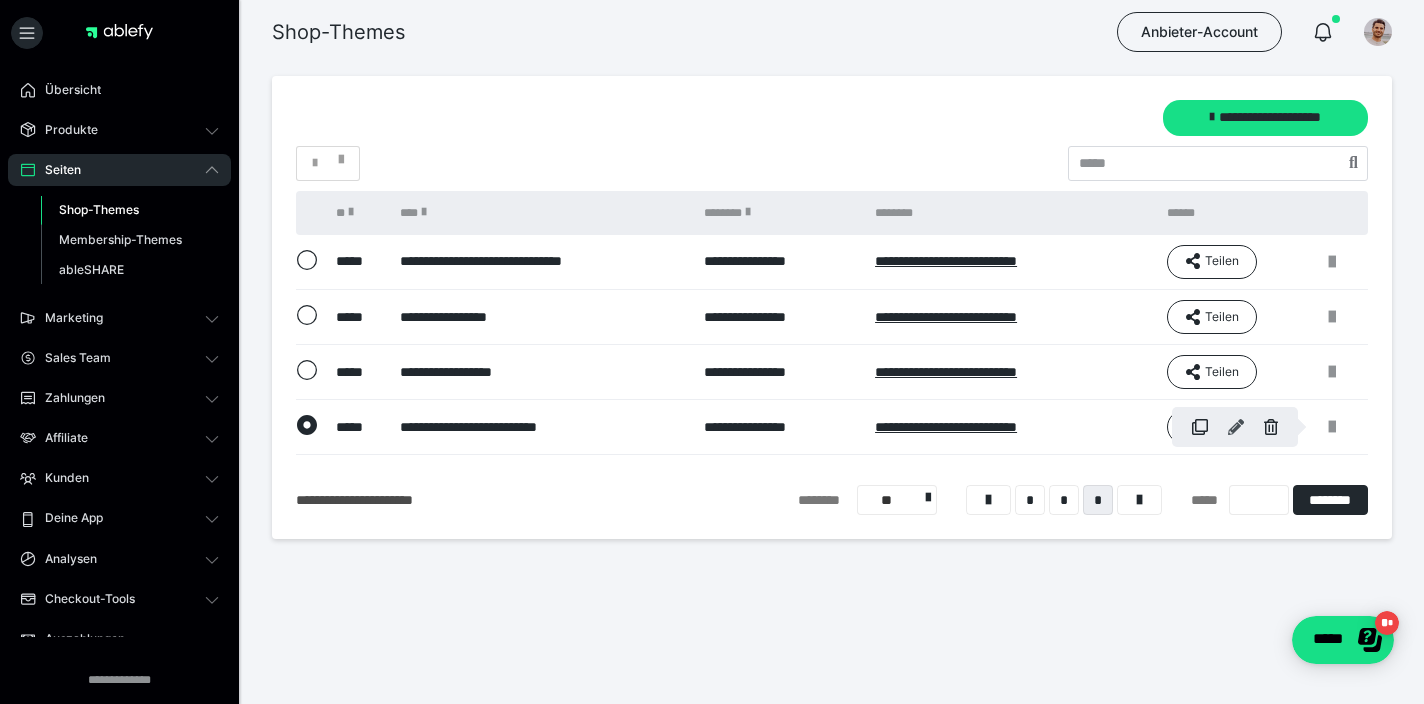 click at bounding box center [1236, 427] 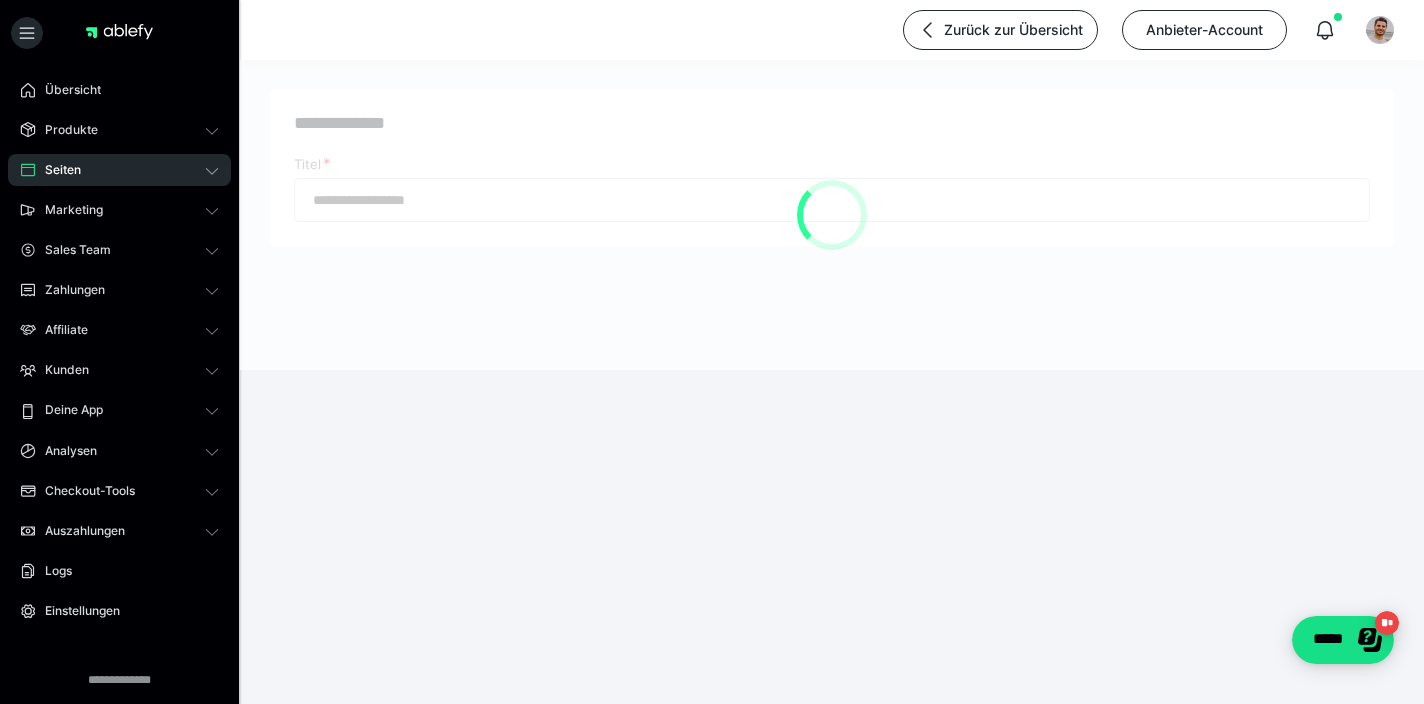 type on "**********" 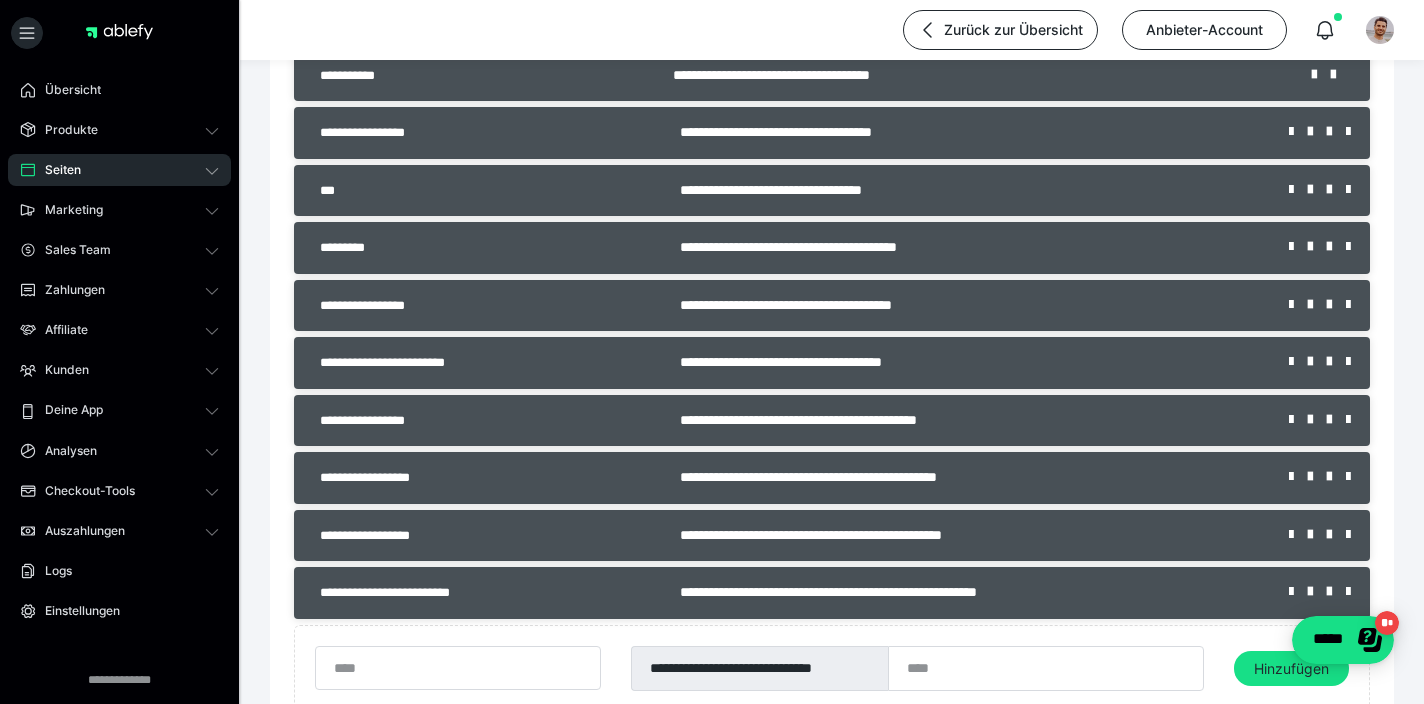 scroll, scrollTop: 2519, scrollLeft: 0, axis: vertical 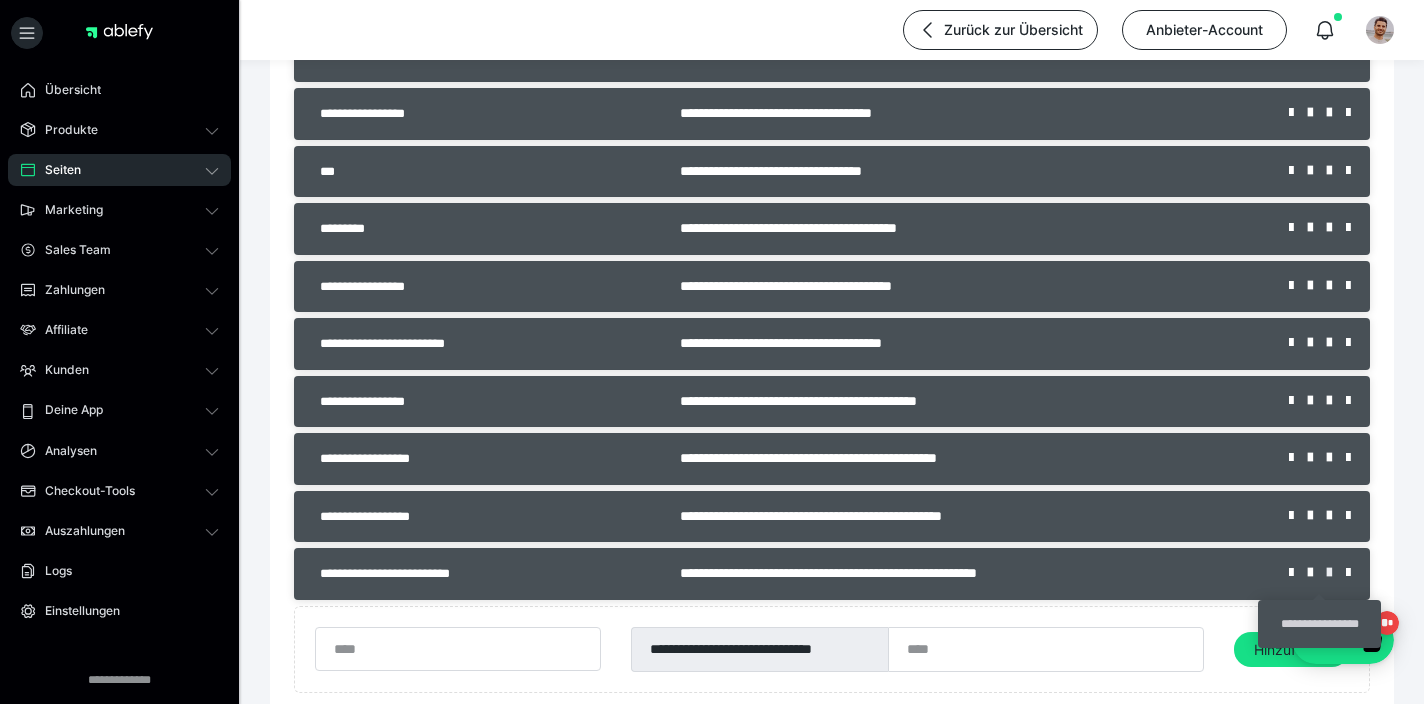 click at bounding box center (1336, 573) 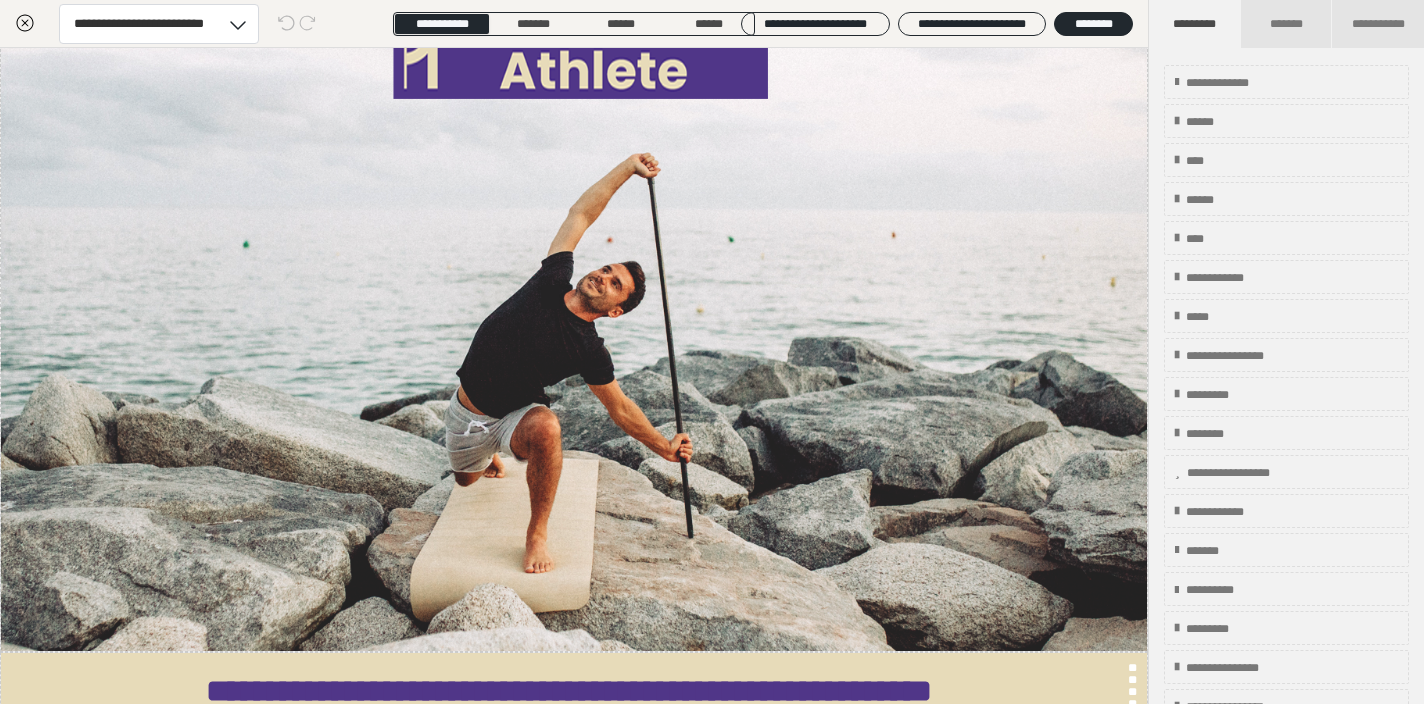 scroll, scrollTop: 0, scrollLeft: 0, axis: both 